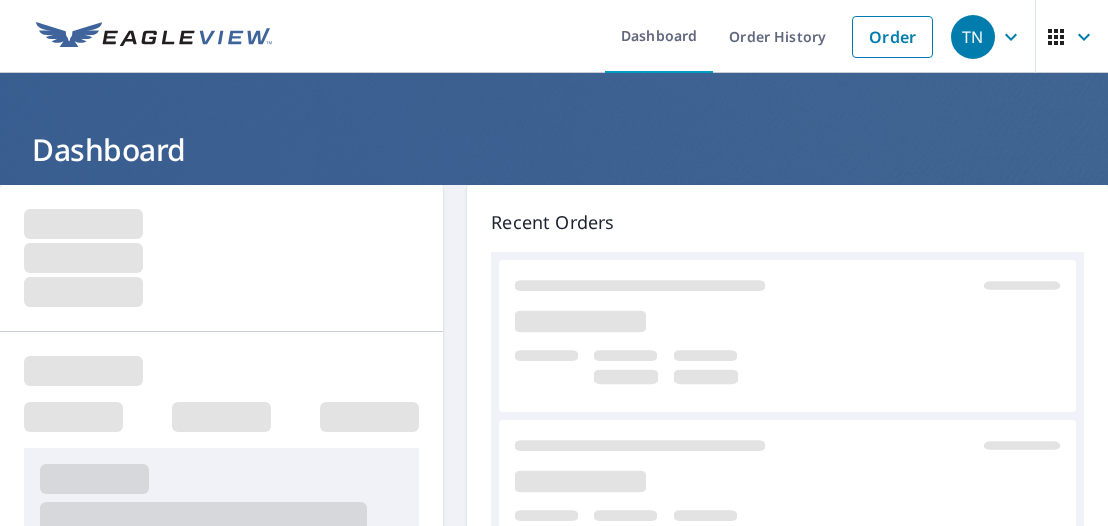 scroll, scrollTop: 0, scrollLeft: 0, axis: both 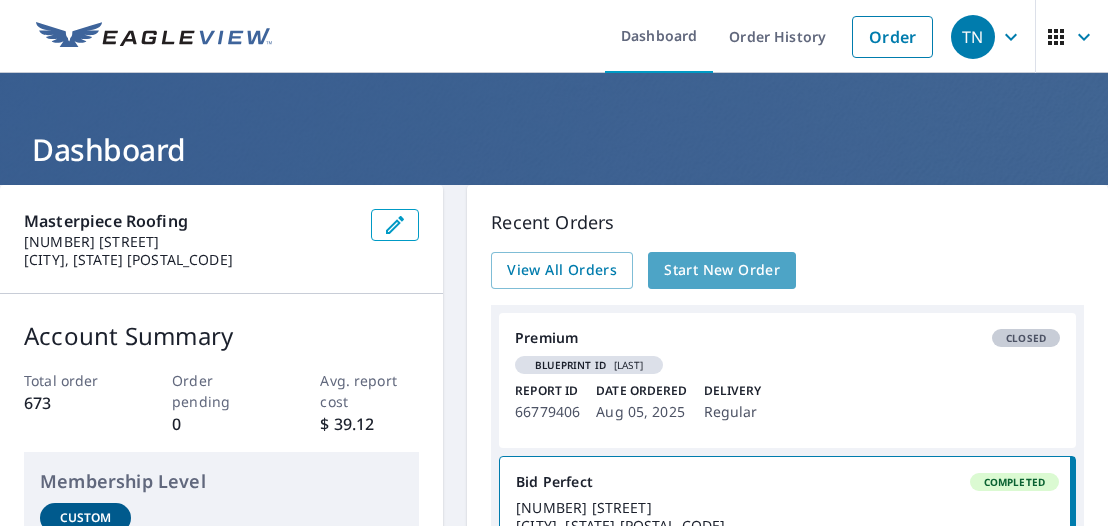 click on "Start New Order" at bounding box center [722, 270] 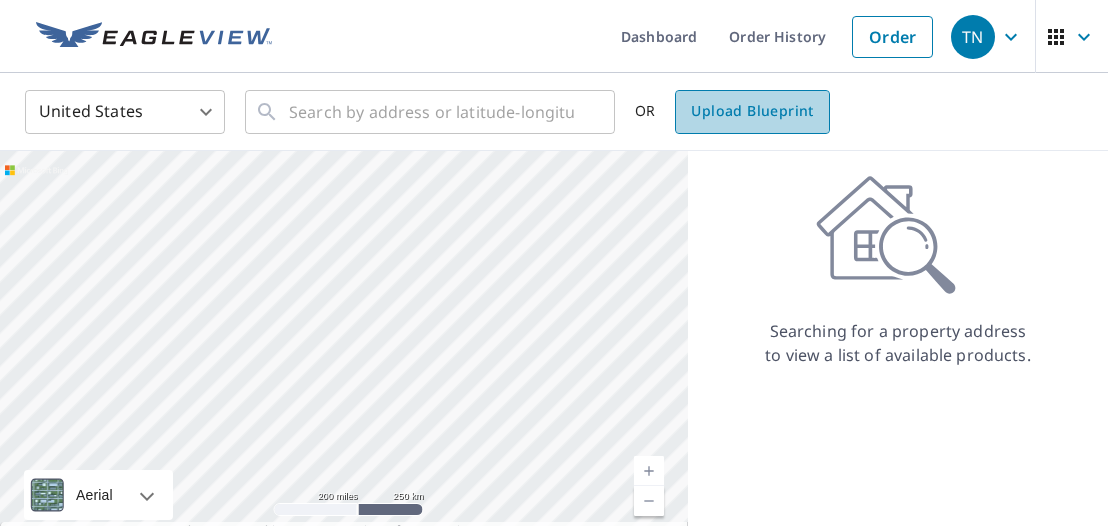 click on "Upload Blueprint" at bounding box center (752, 112) 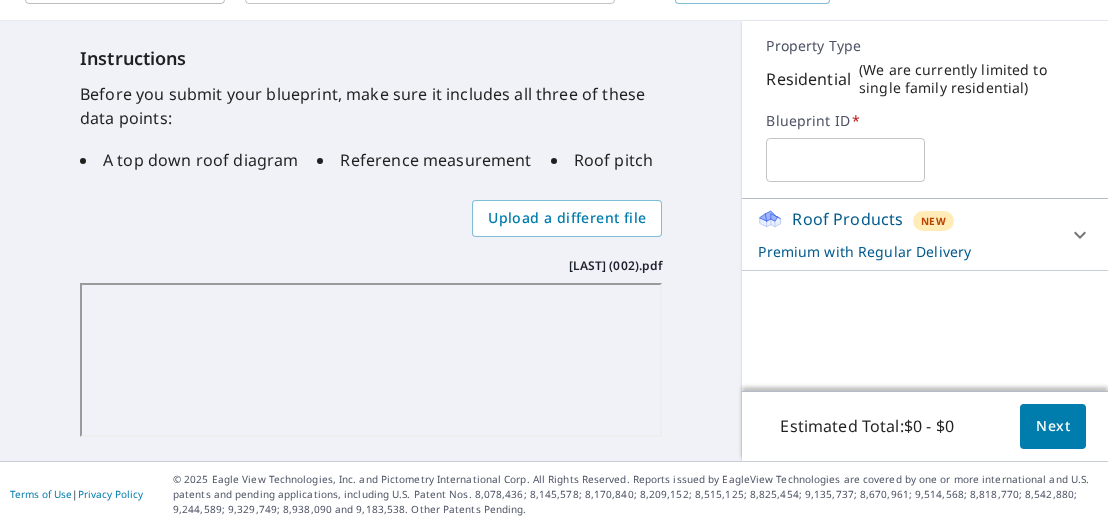 scroll, scrollTop: 120, scrollLeft: 0, axis: vertical 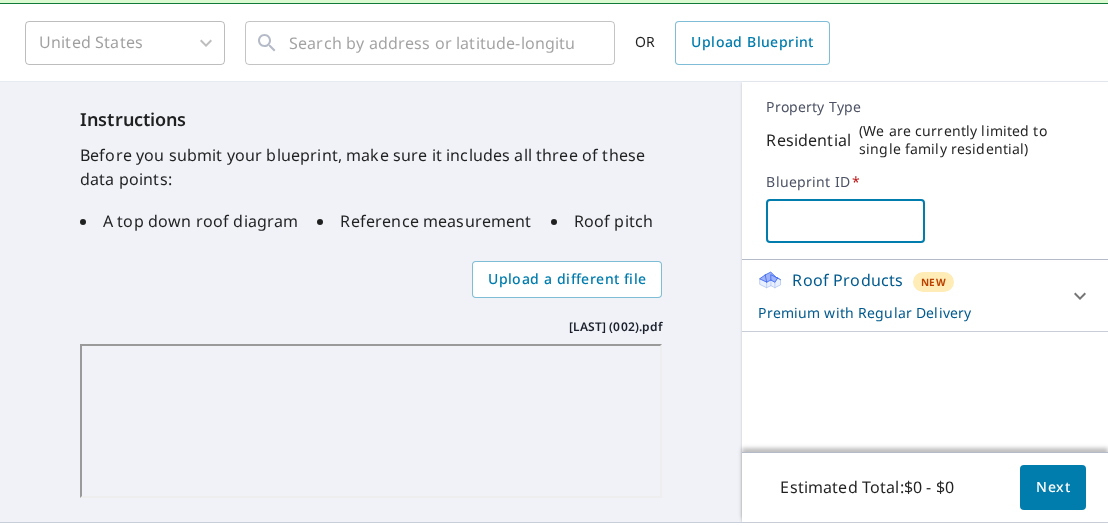 click at bounding box center (845, 221) 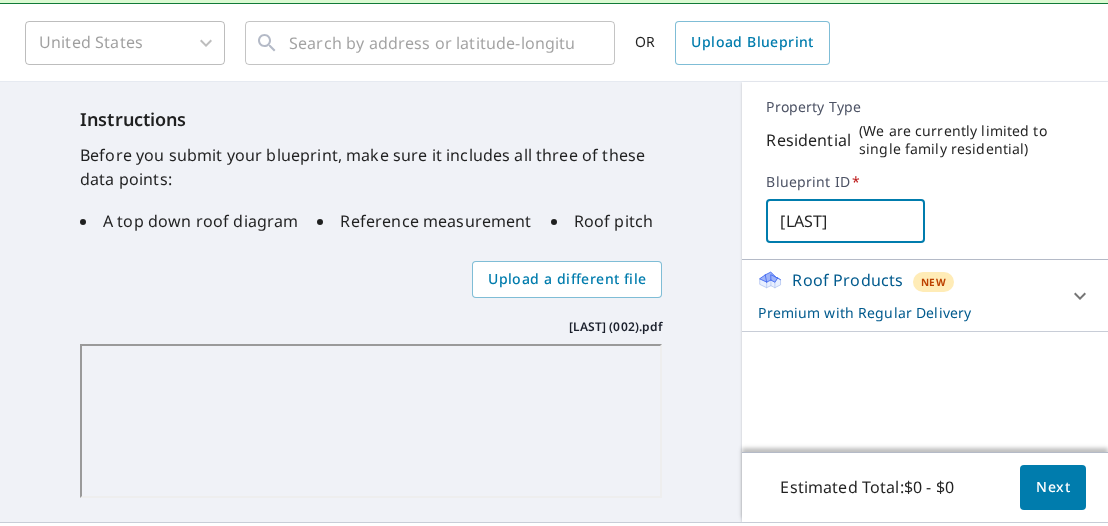scroll, scrollTop: 0, scrollLeft: 1, axis: horizontal 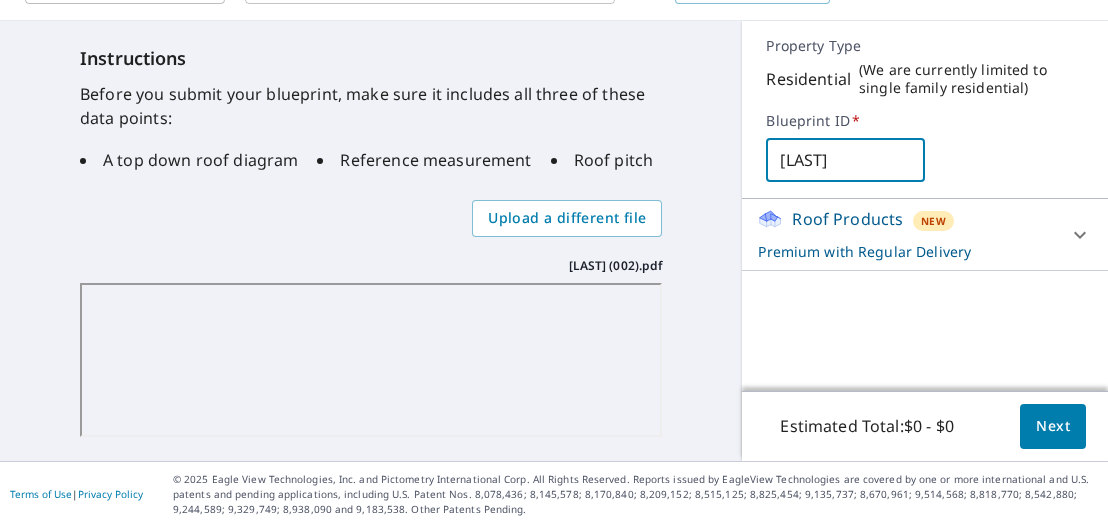 type on "[LAST]" 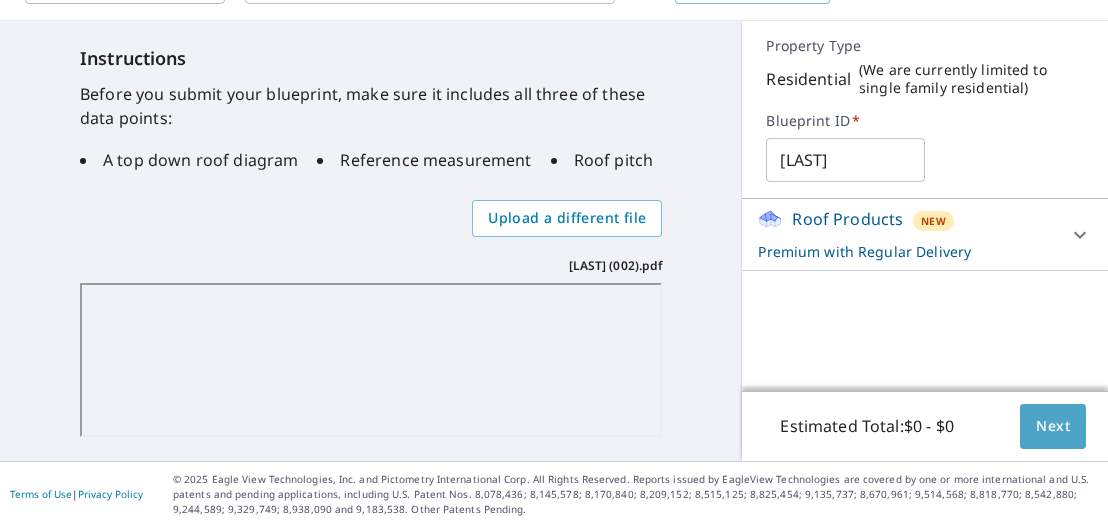 click on "Next" at bounding box center (1053, 426) 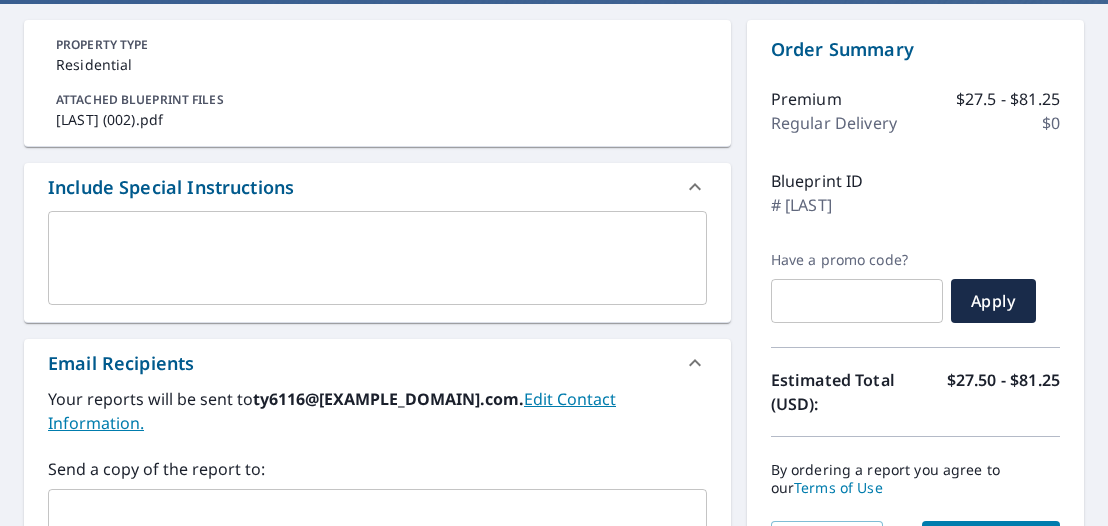 click at bounding box center [377, 258] 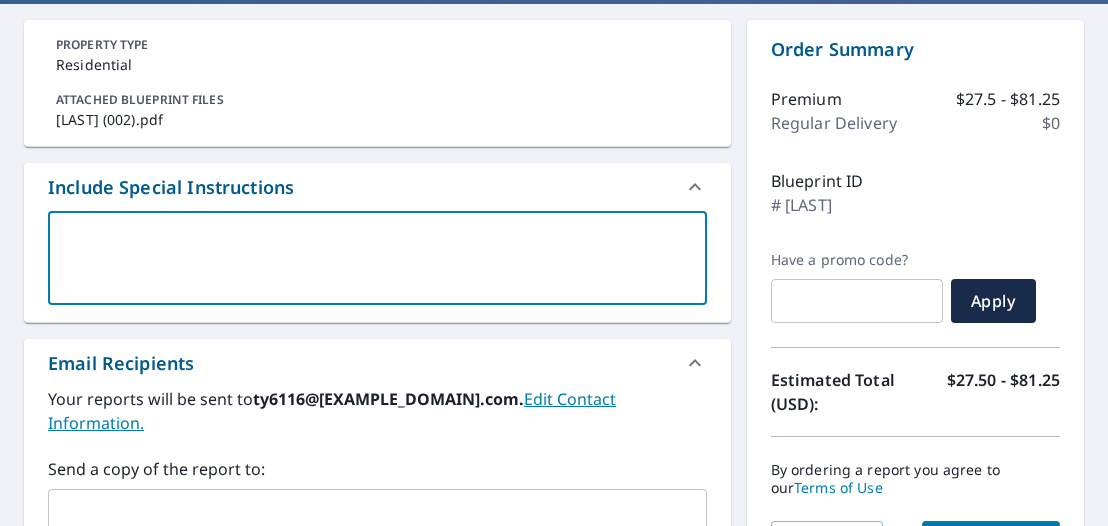 type on "L" 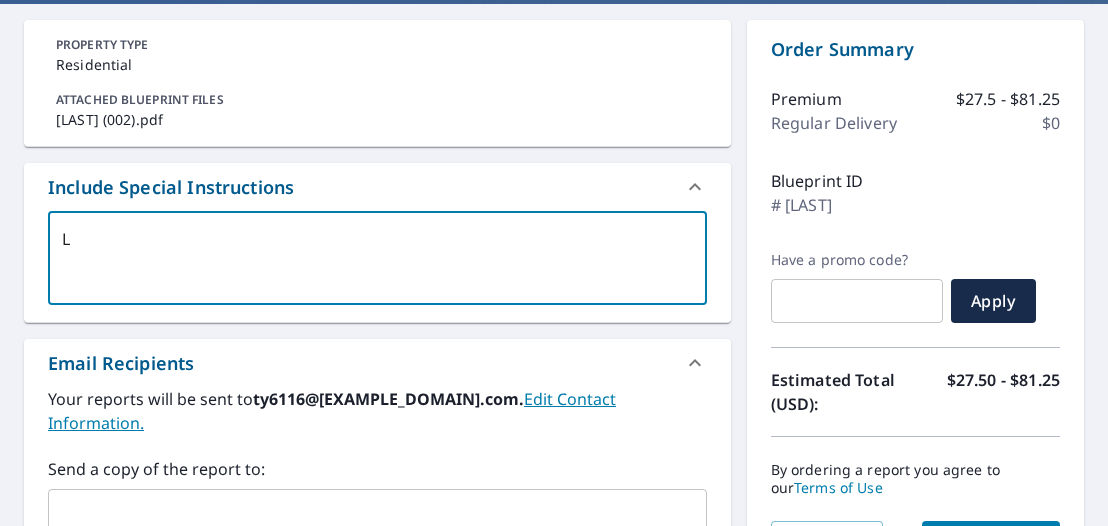 type on "Lo" 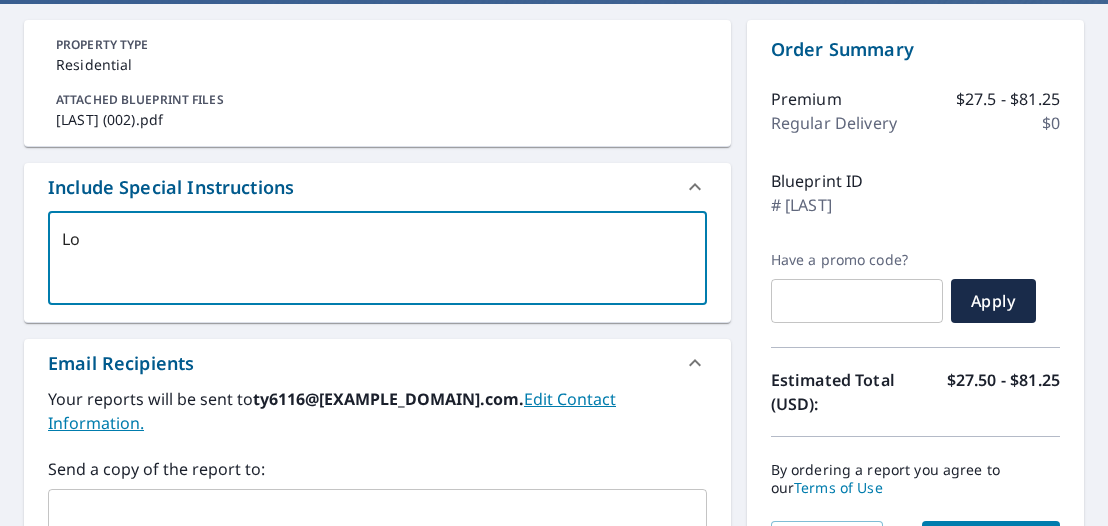 type on "Loo" 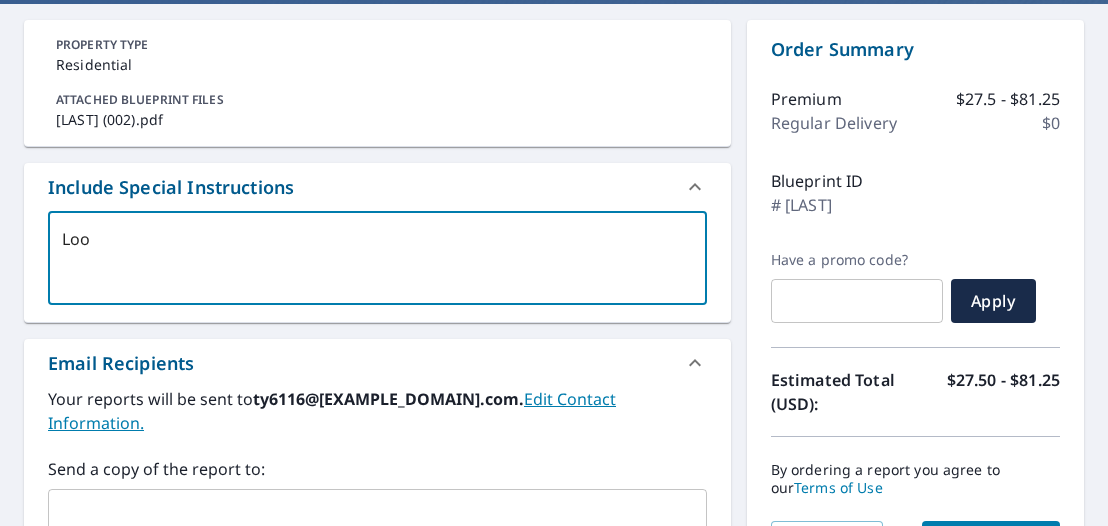 type on "Look" 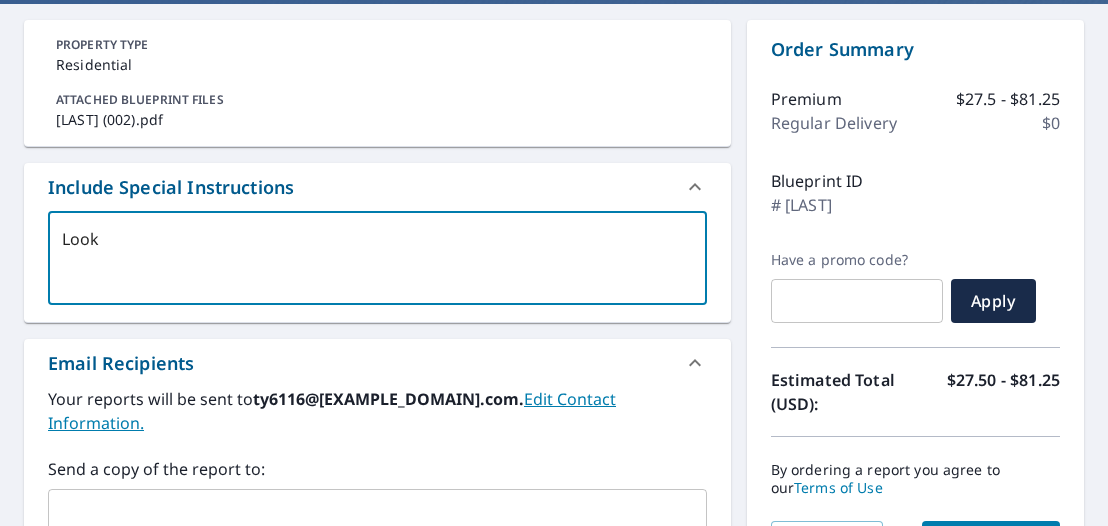 type on "Looki" 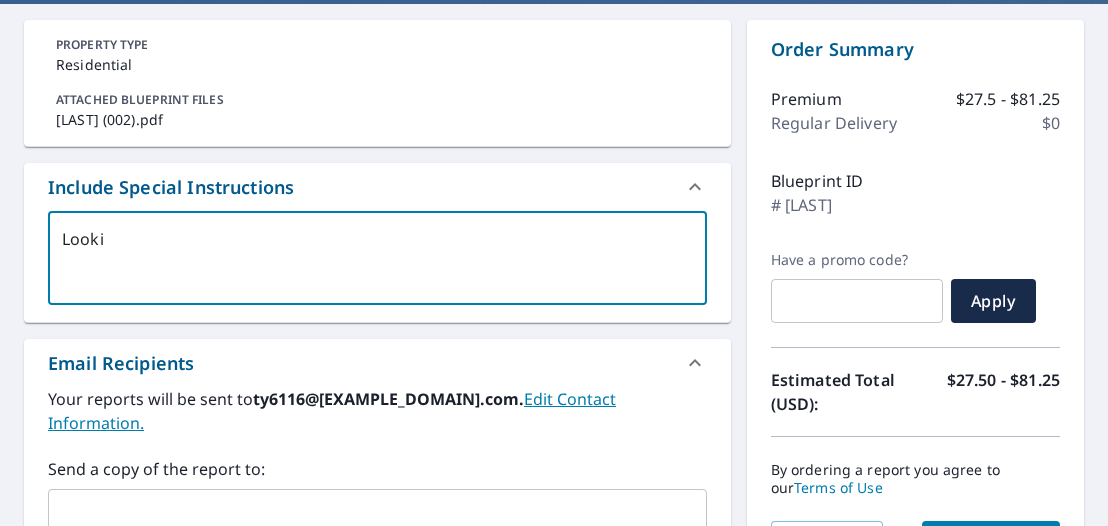 type on "Lookin" 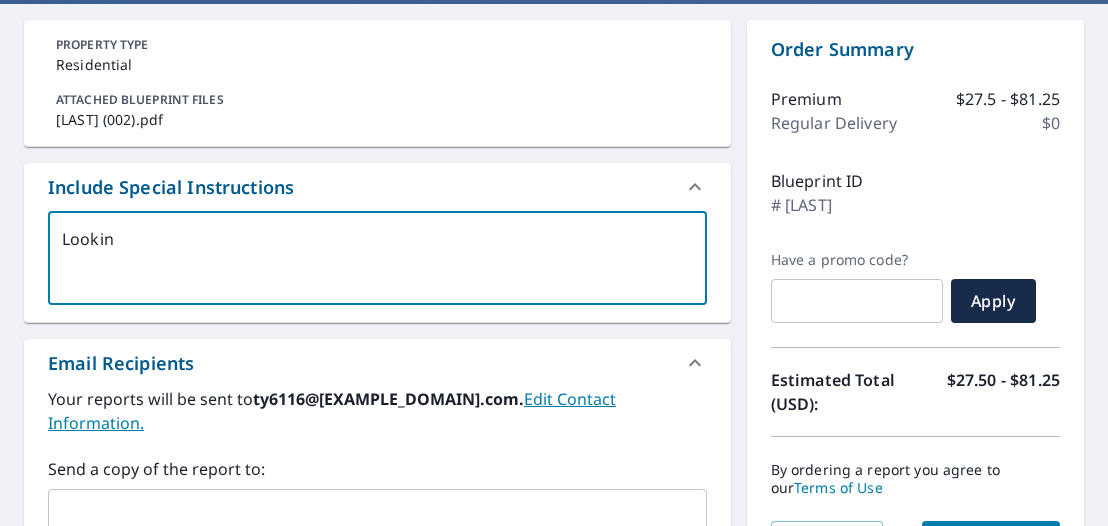 type on "Looking" 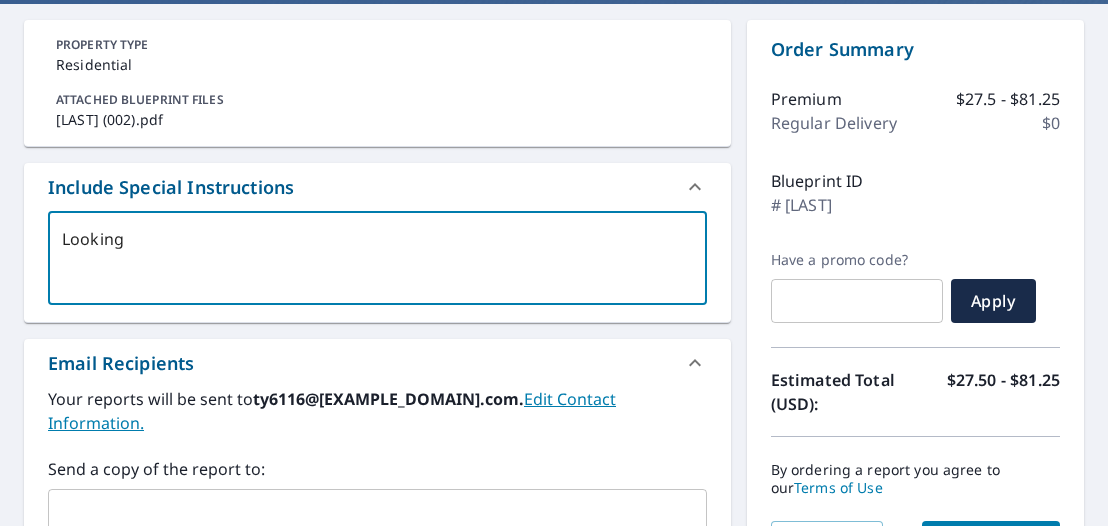 type on "Looking" 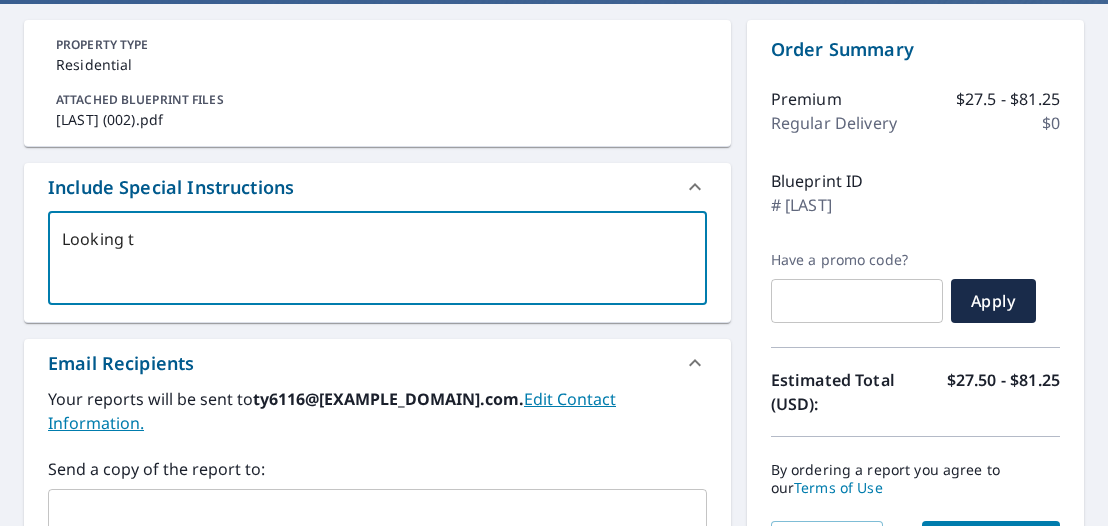 type on "Looking to" 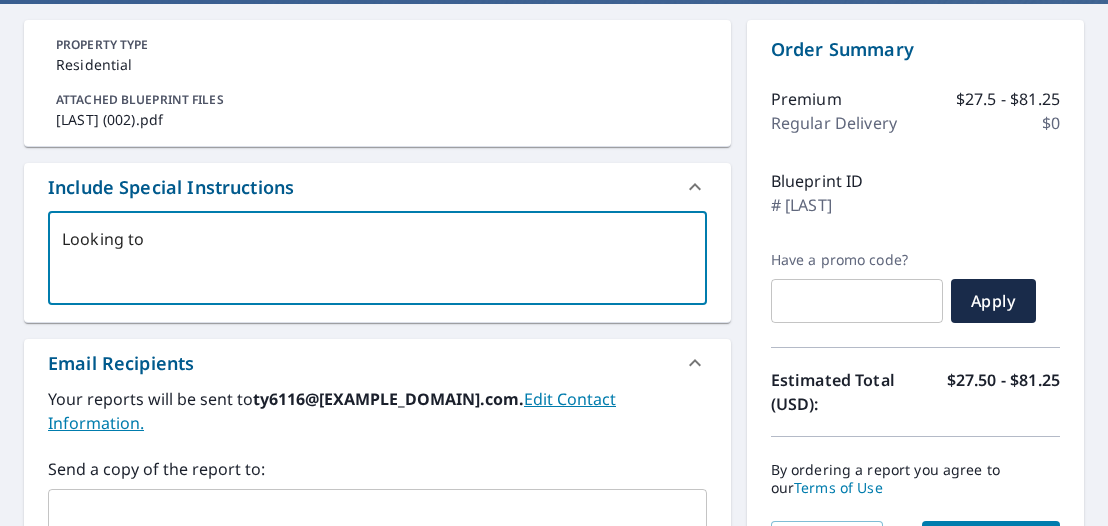 type on "Looking to" 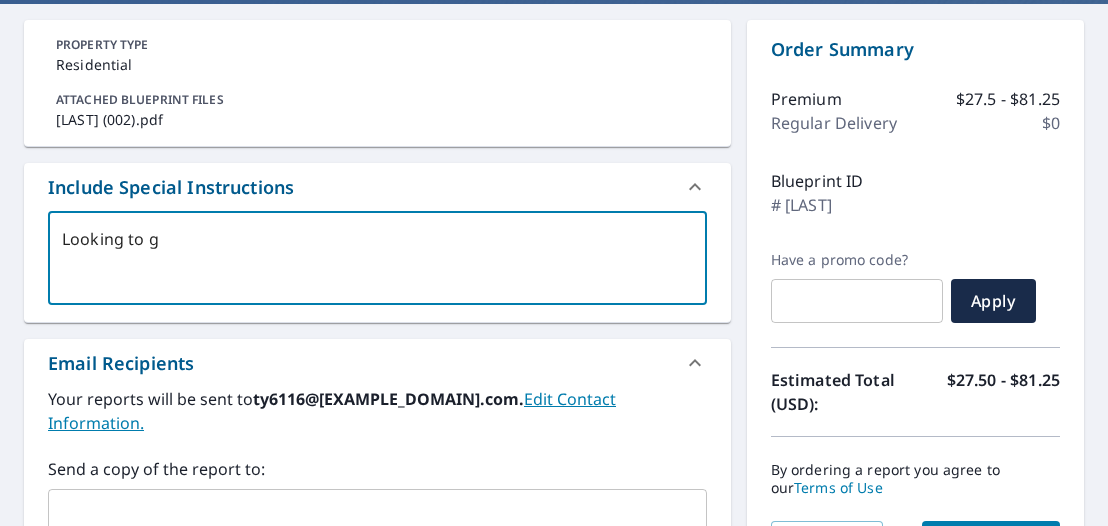 type on "Looking to ge" 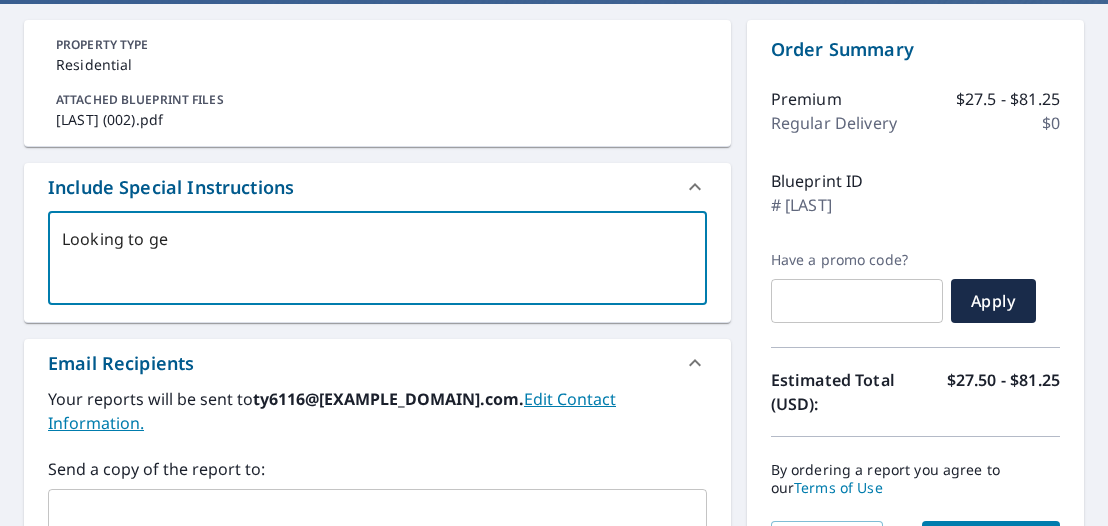 type on "Looking to get" 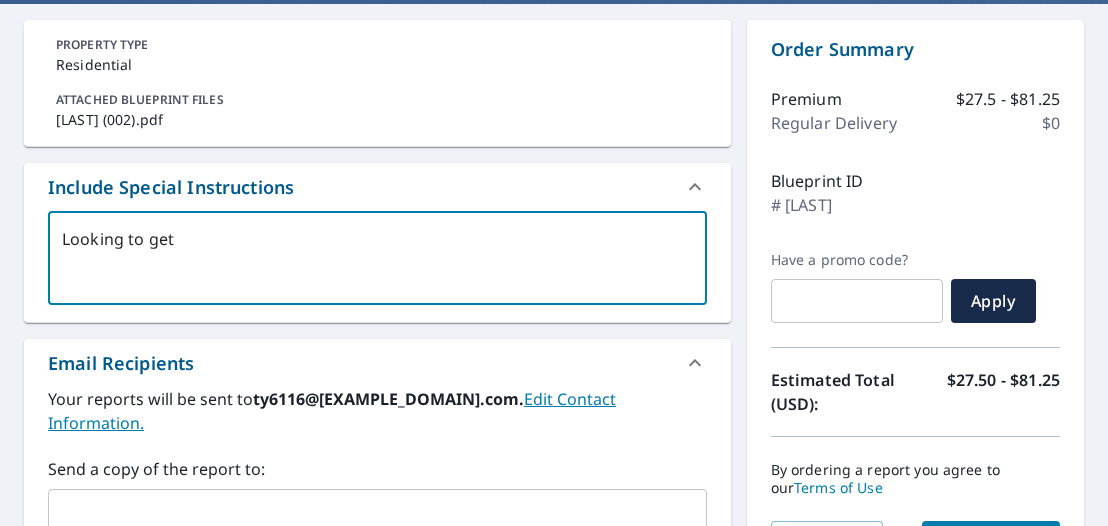 type on "Looking to get" 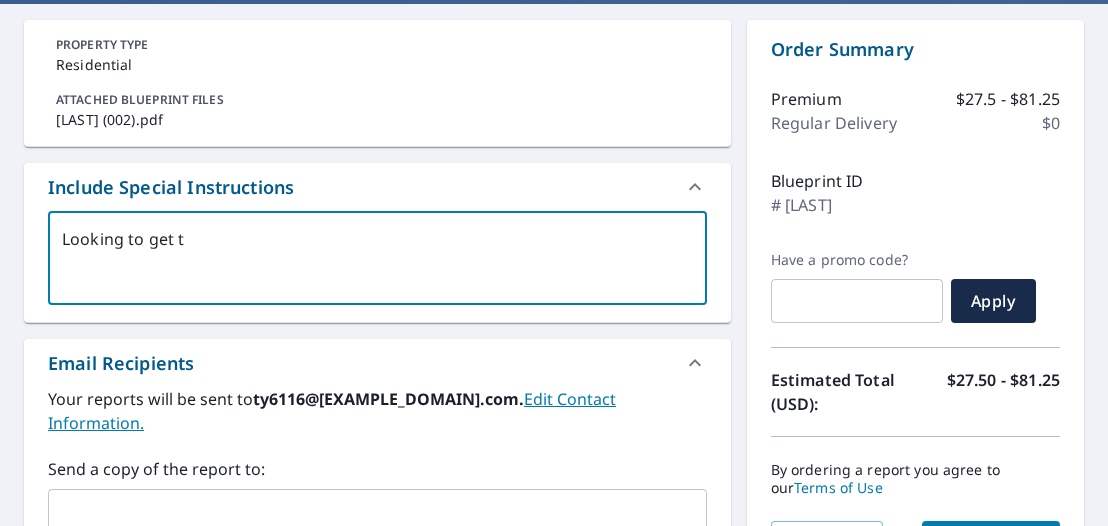 type on "Looking to get th" 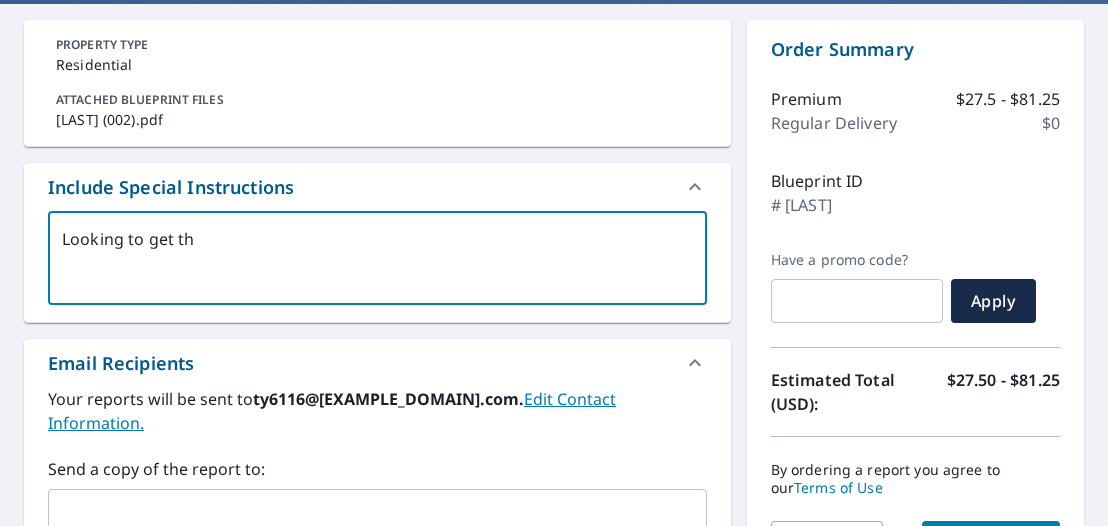 type on "Looking to get the" 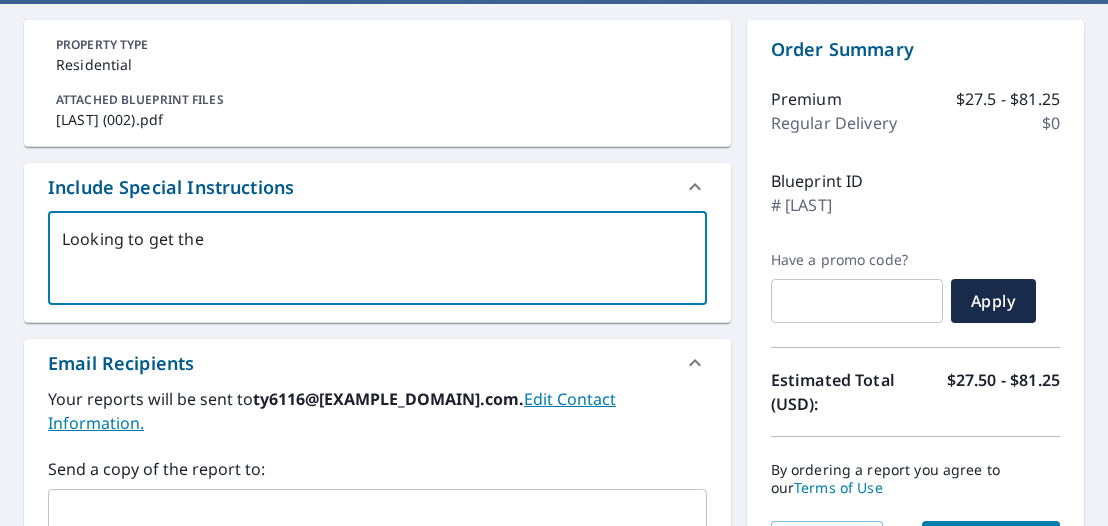 type on "Looking to get the" 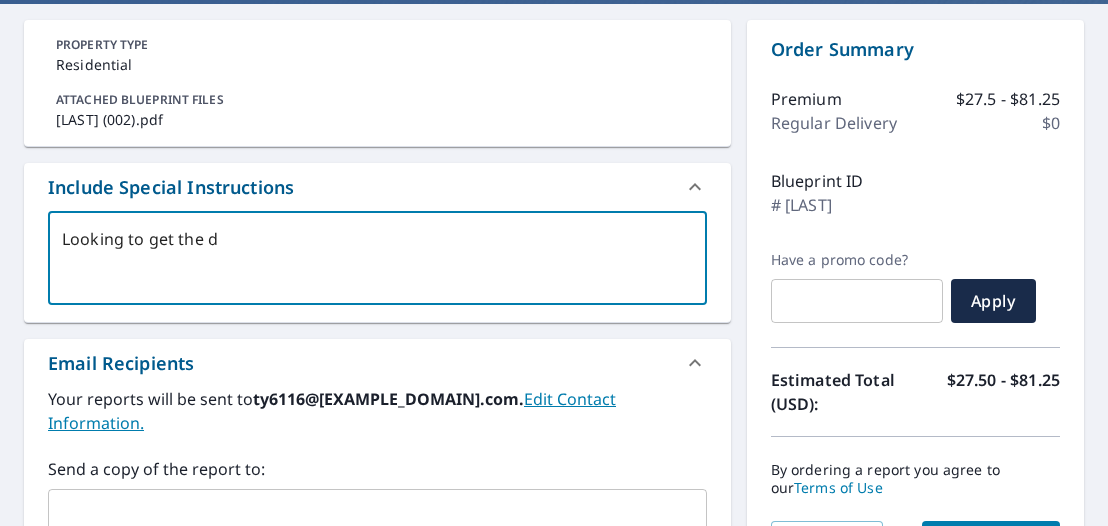type on "Looking to get the di" 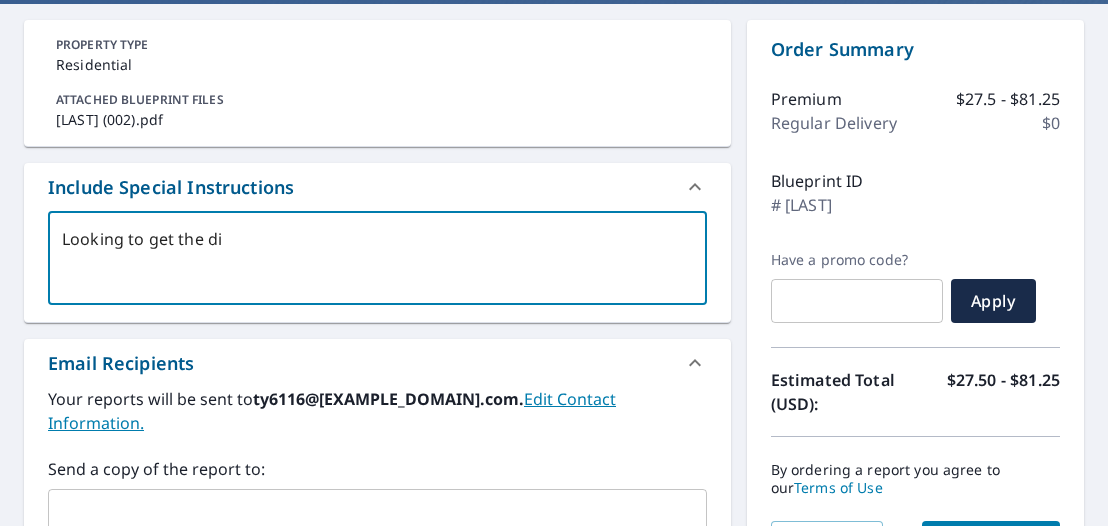 type on "Looking to get the dim" 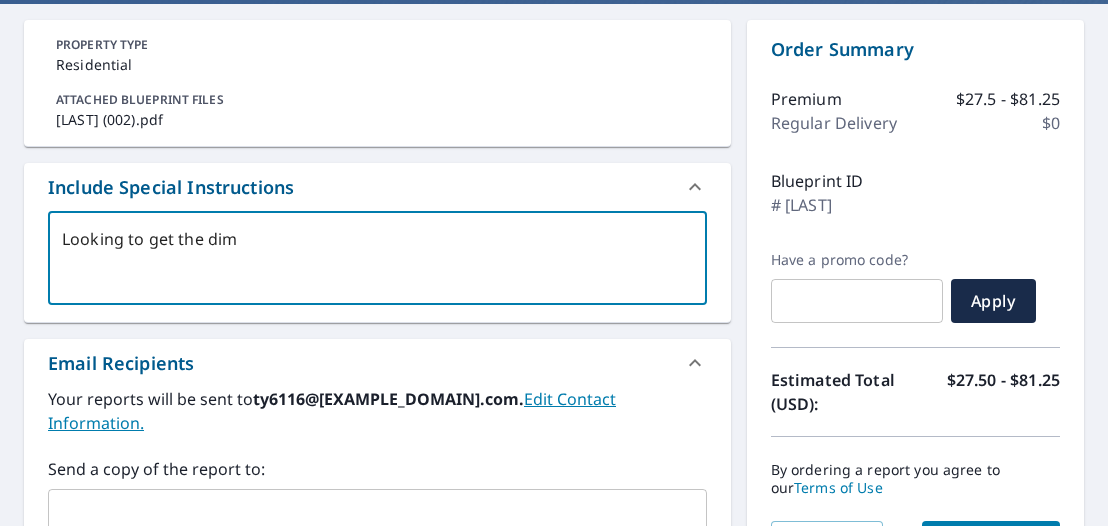 type on "Looking to get the dime" 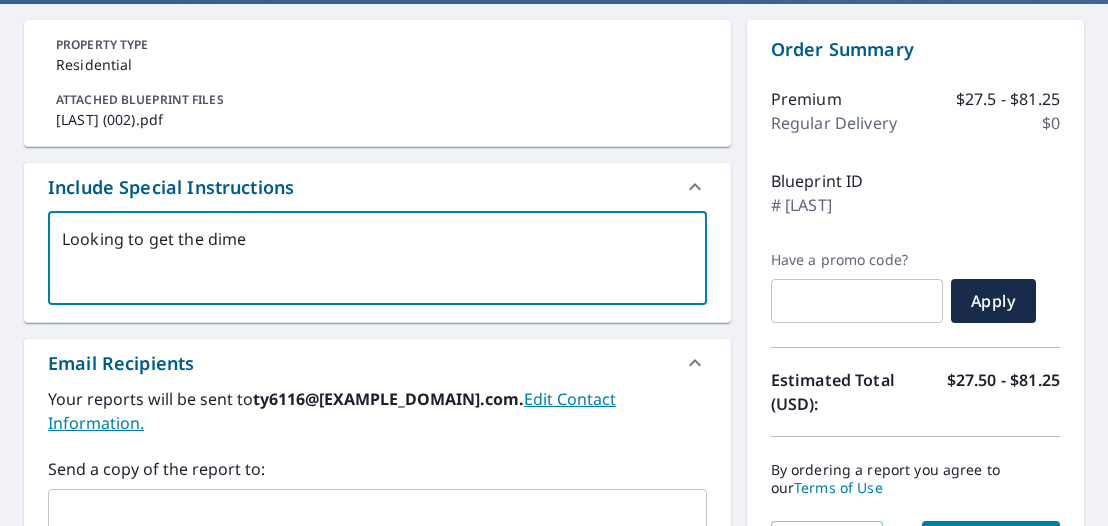 type on "Looking to get the dimen" 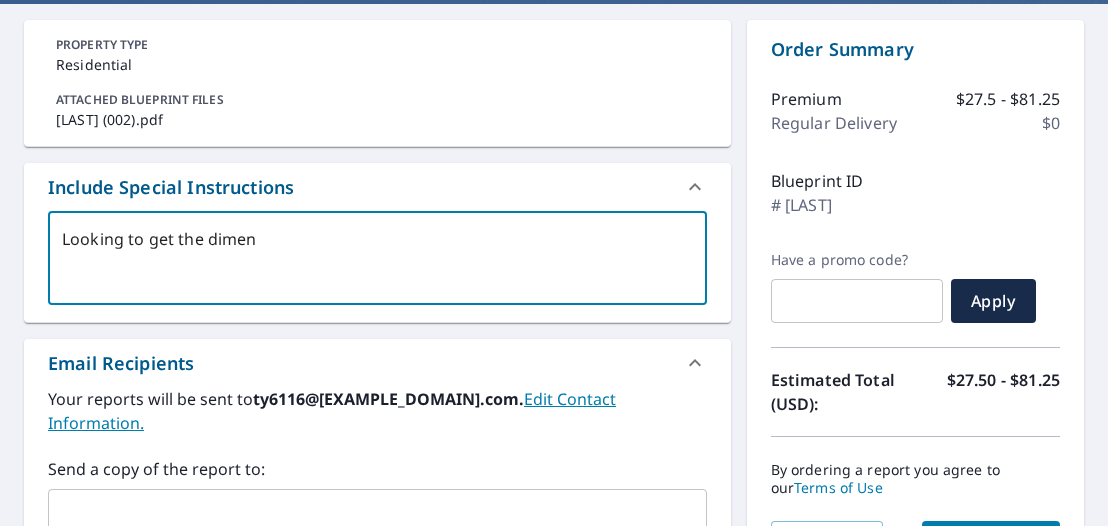 type on "Looking to get the diment" 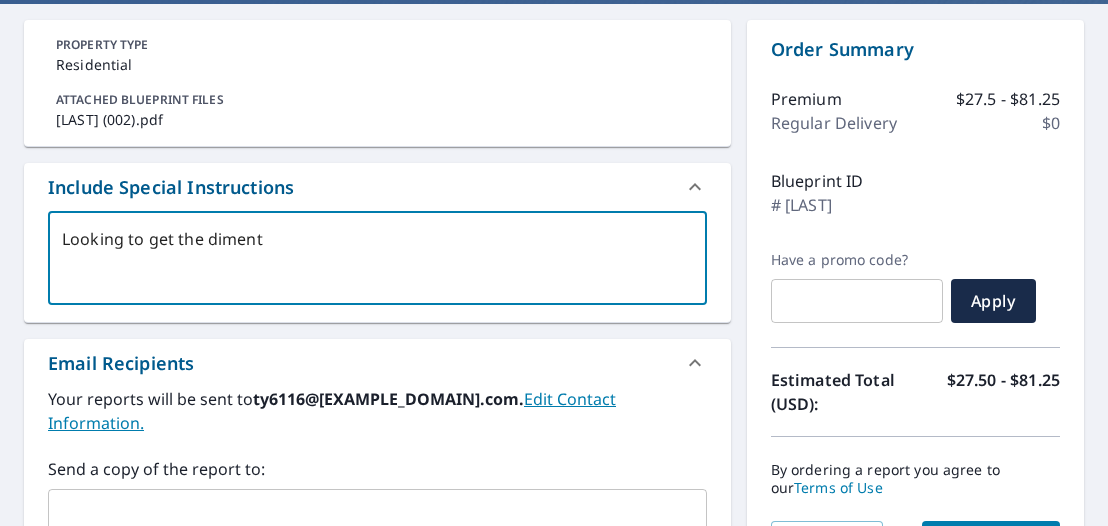 type on "Looking to get the dimenti" 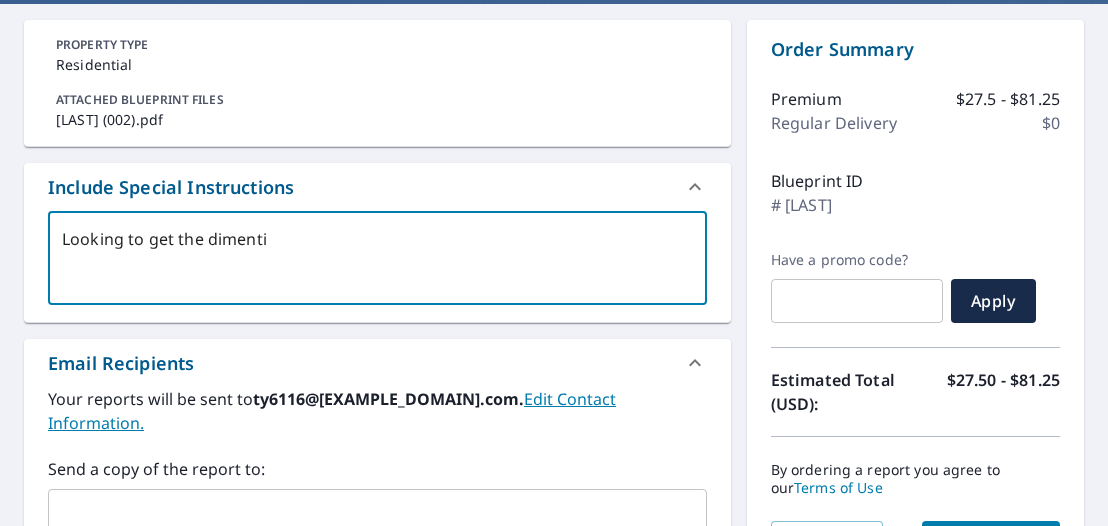 type on "Looking to get the dimentio" 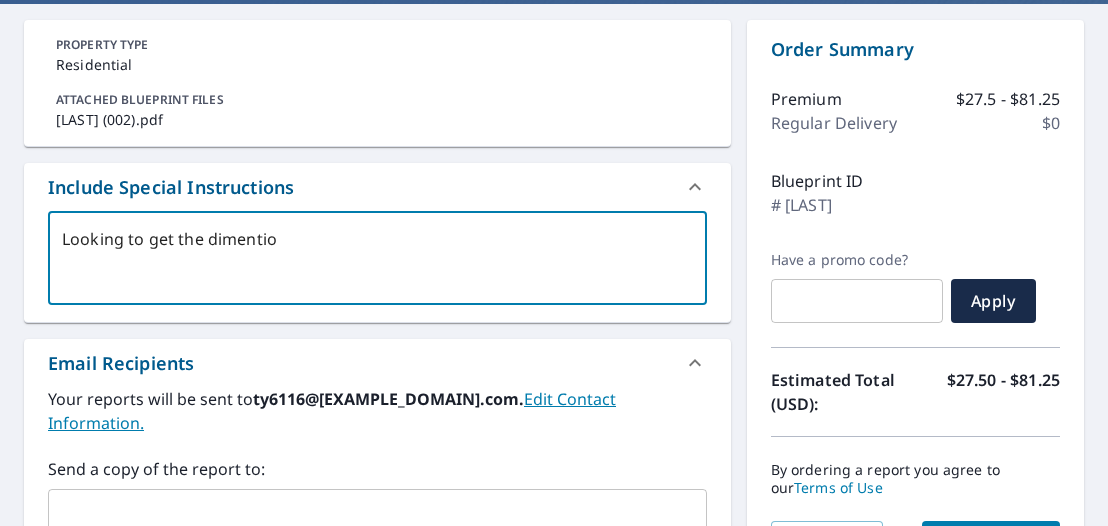 type on "Looking to get the dimention" 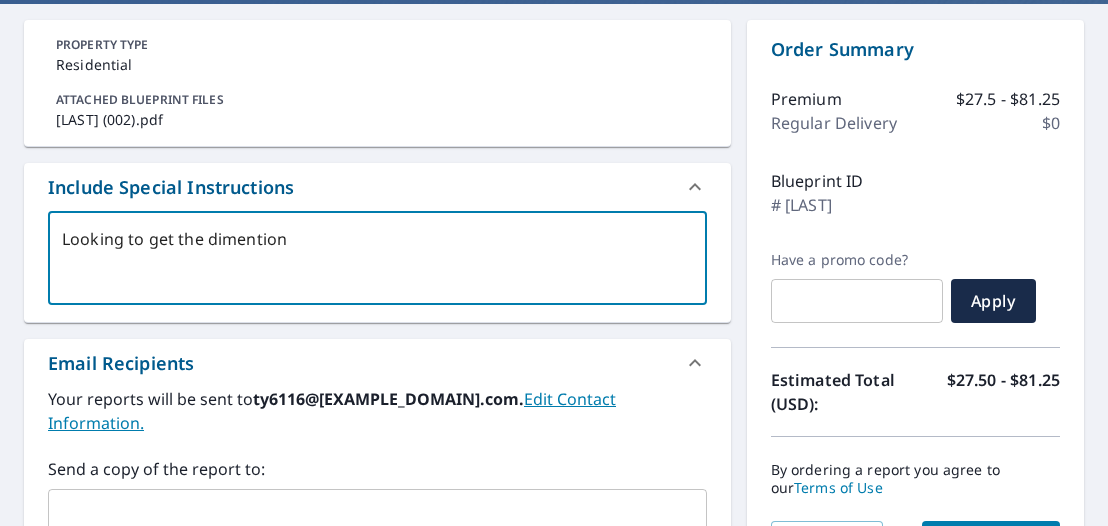 type on "Looking to get the dimentions" 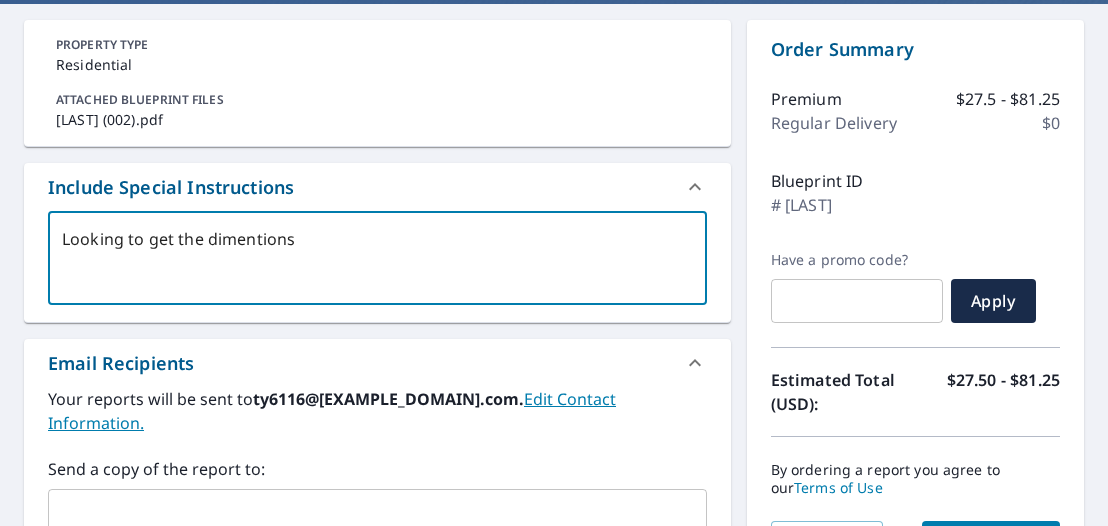 type on "Looking to get the dimensions" 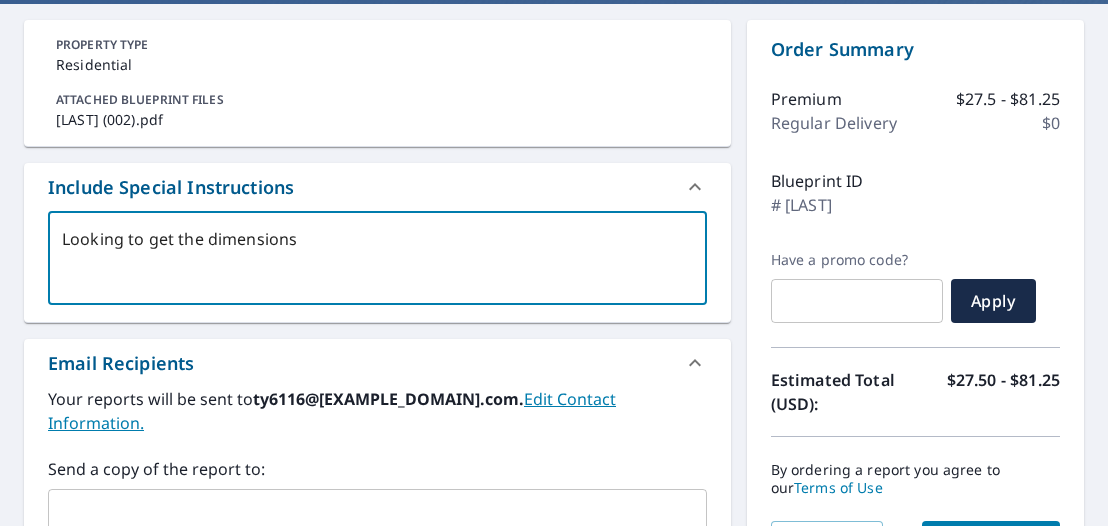 type on "Looking to get the dimensions o" 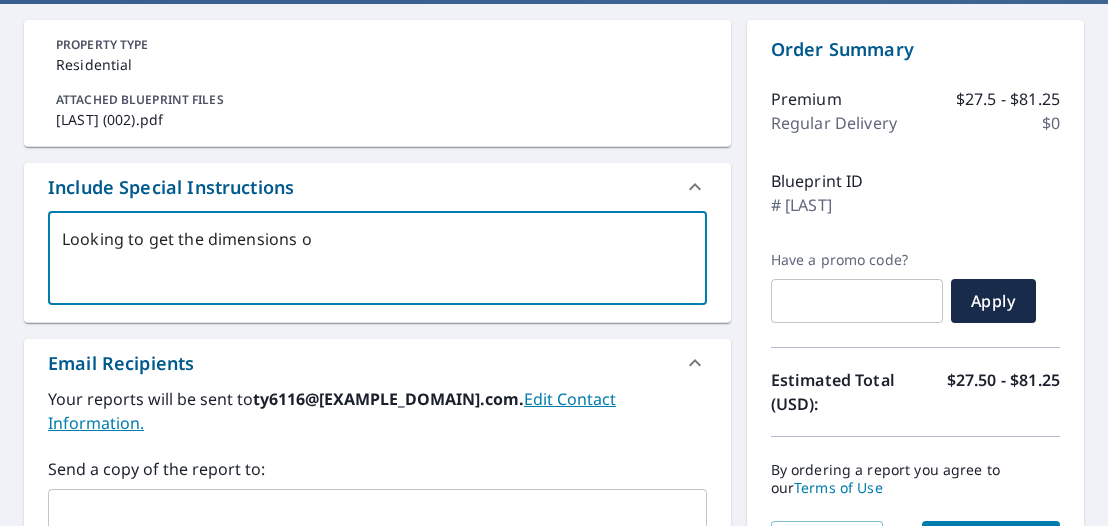 type on "Looking to get the dimensions of" 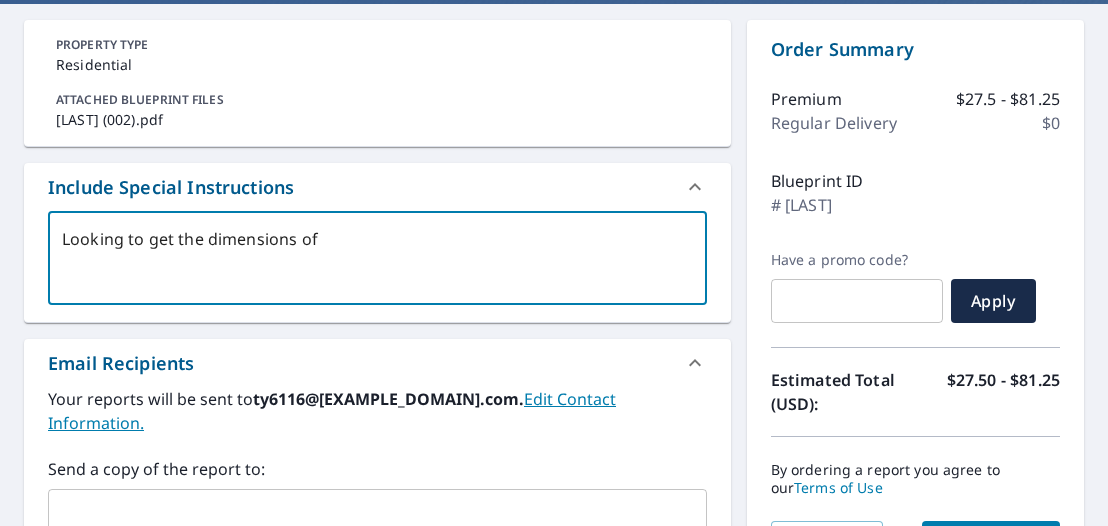 type on "Looking to get the dimensions o" 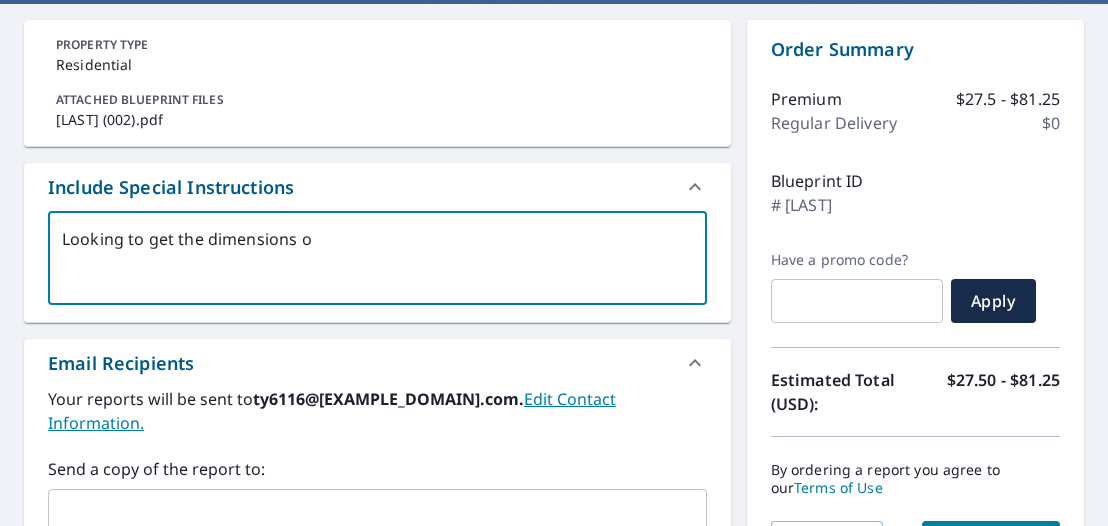 type on "Looking to get the dimensions of" 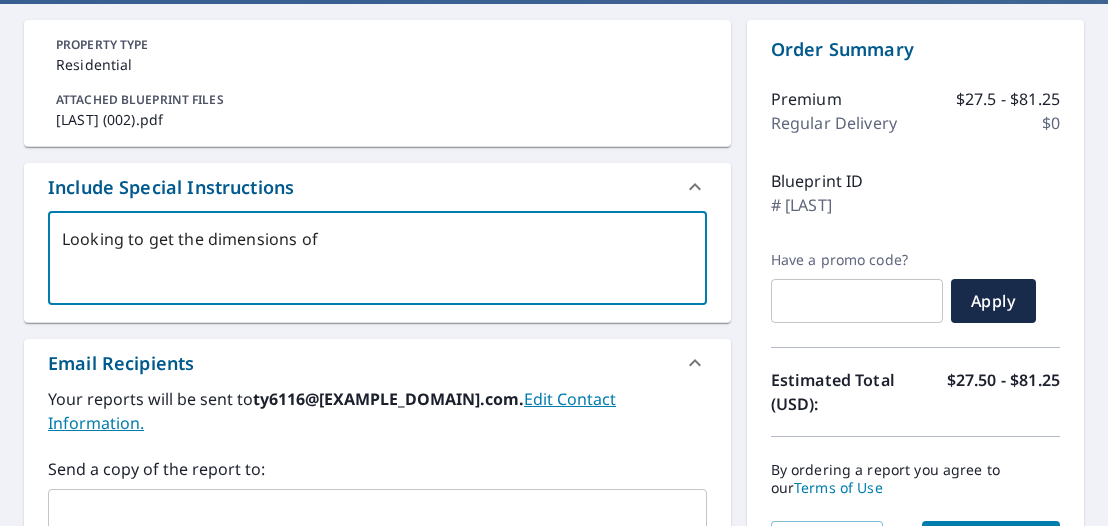 type on "Looking to get the dimensions of" 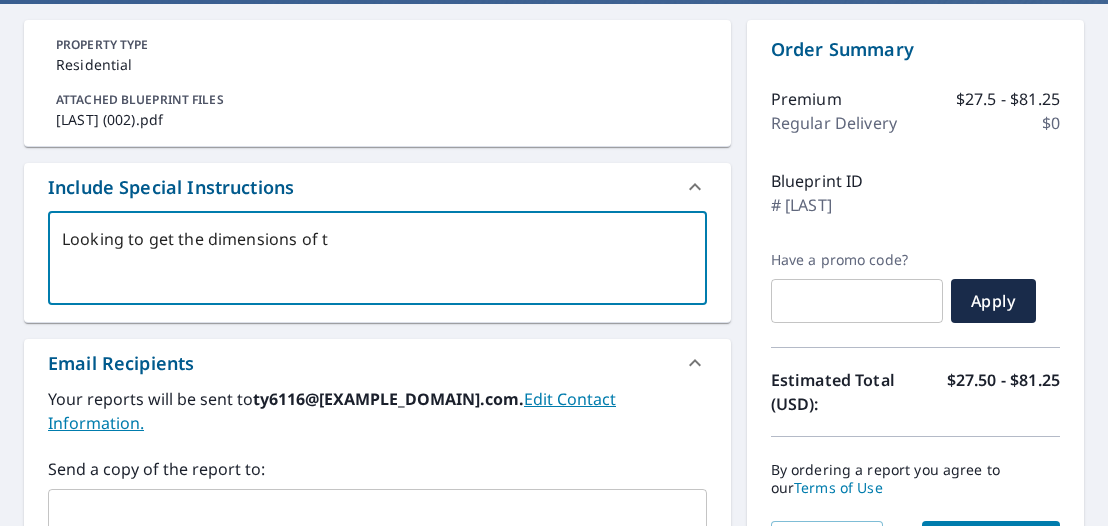 type on "Looking to get the dimensions of te" 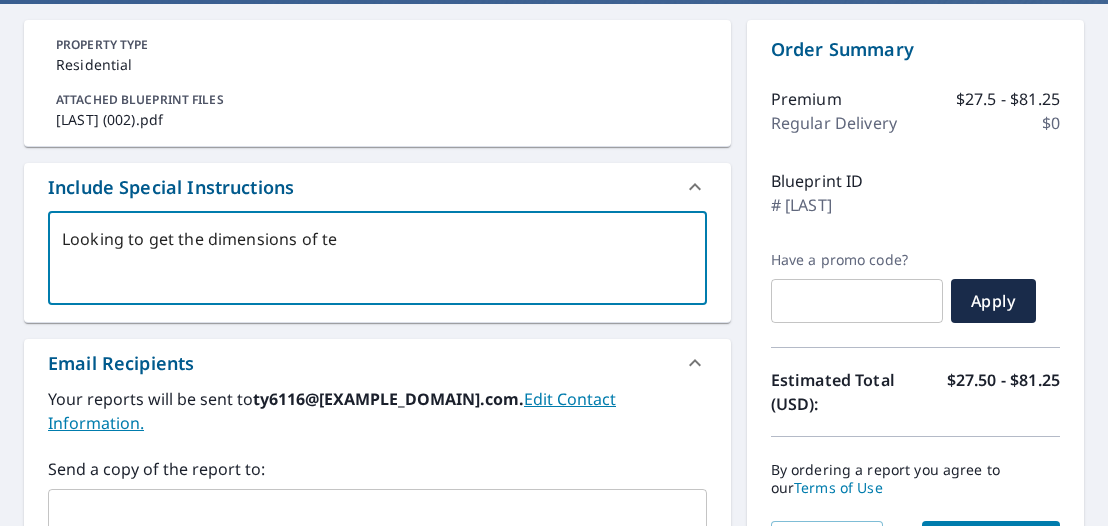 type on "Looking to get the dimensions of t" 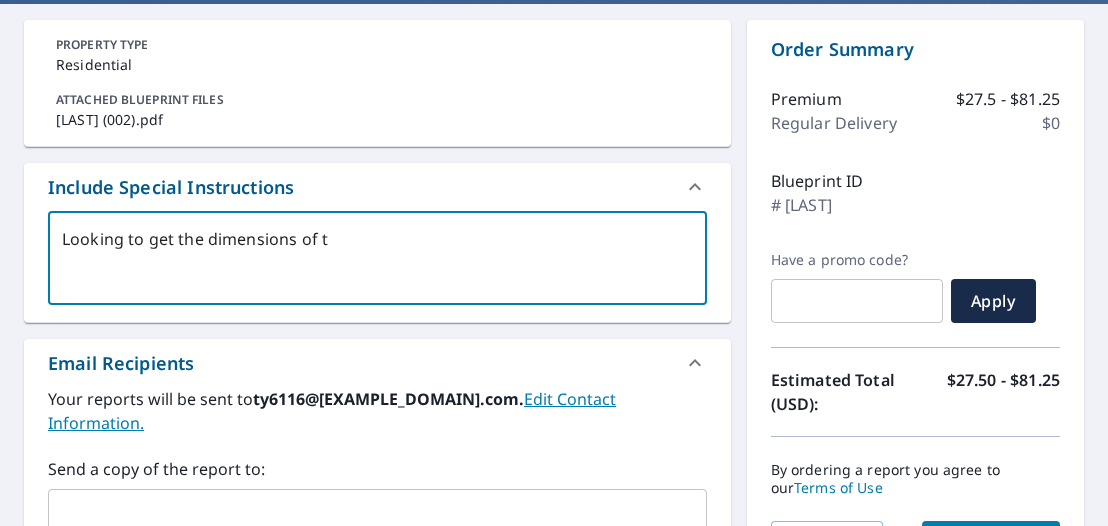 type on "x" 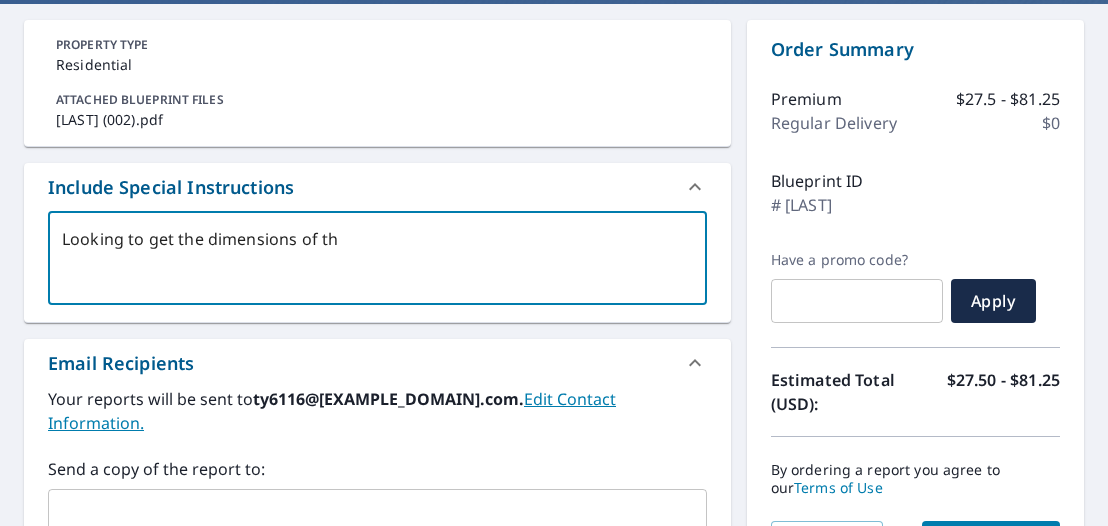 type on "Looking to get the dimensions of the" 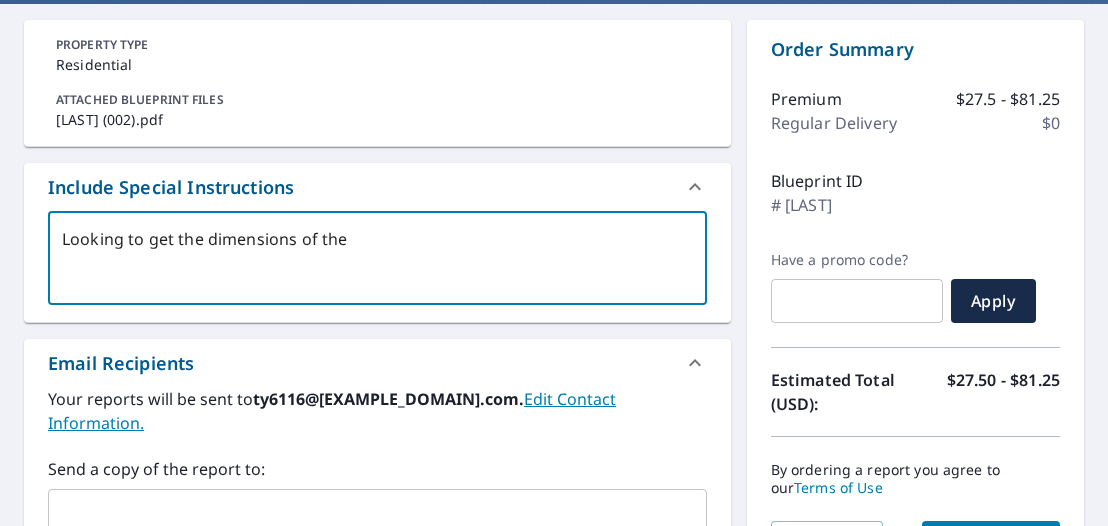type on "Looking to get the dimensions of the" 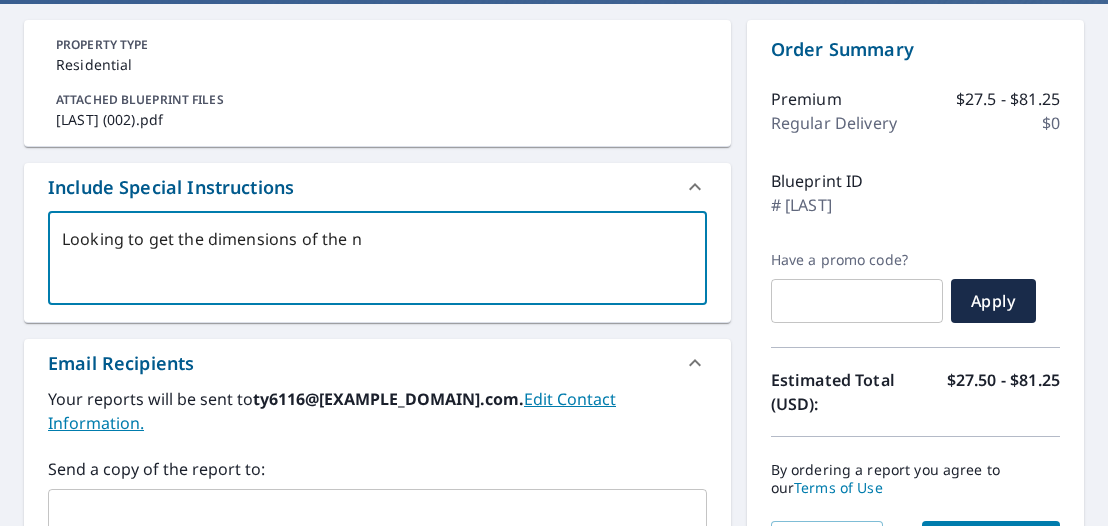 type on "Looking to get the dimensions of the ne" 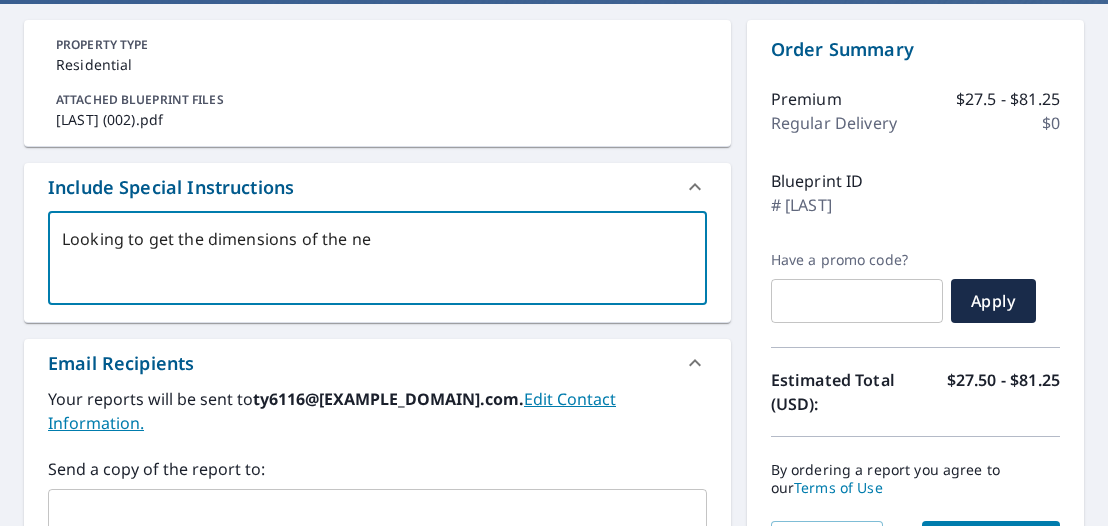 type on "Looking to get the dimensions of the new" 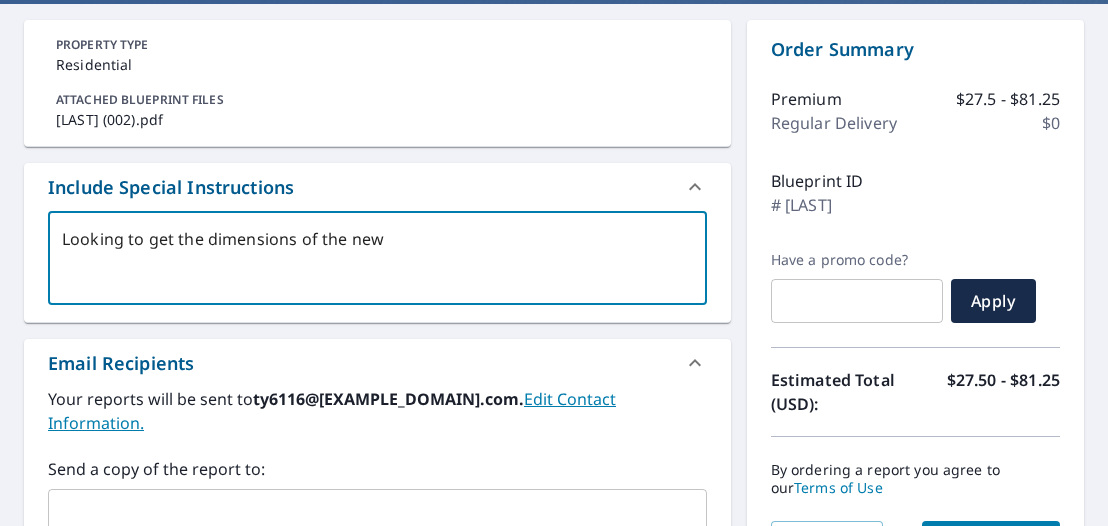 type on "Looking to get the dimensions of the new" 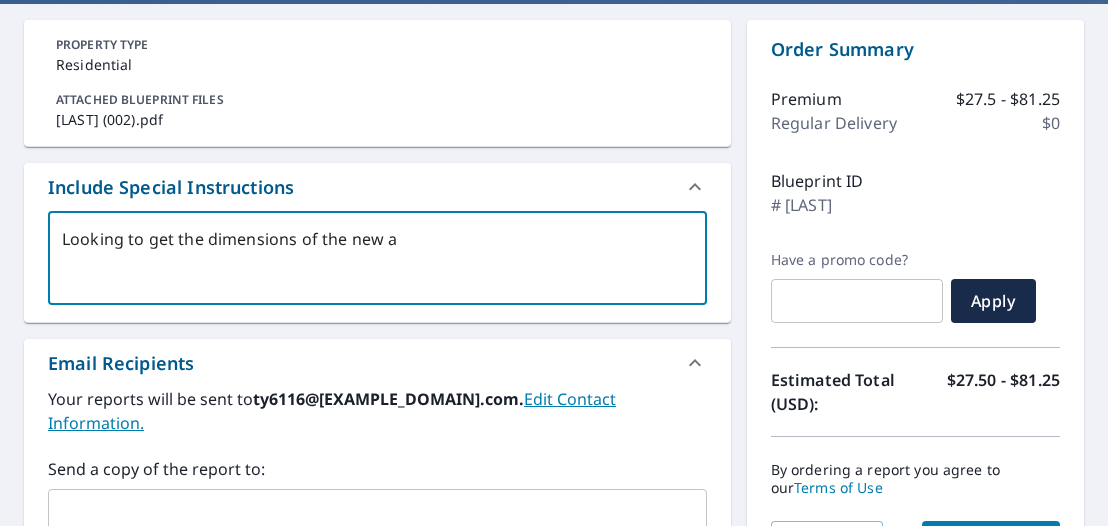type on "Looking to get the dimensions of the new ad" 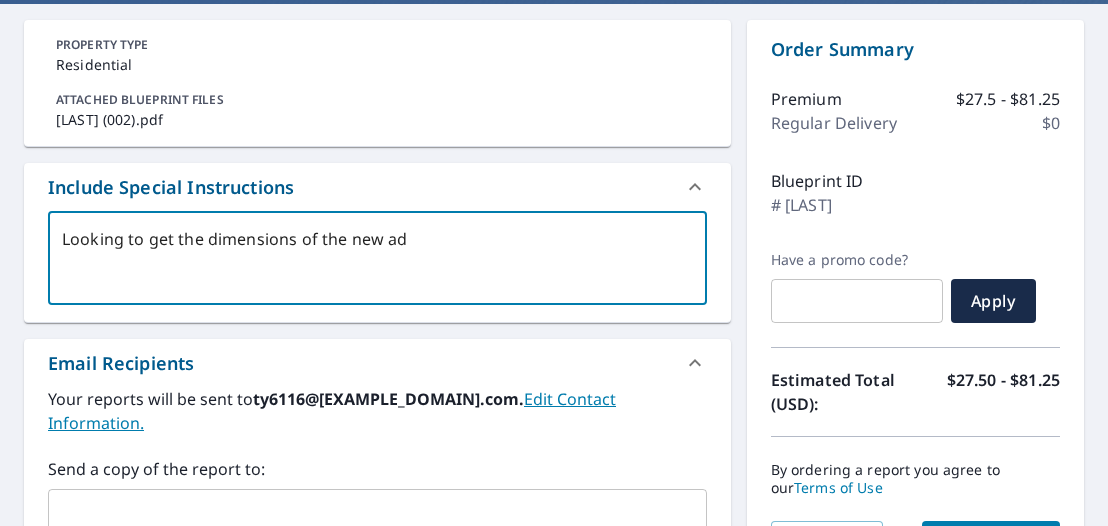 type on "Looking to get the dimensions of the new add" 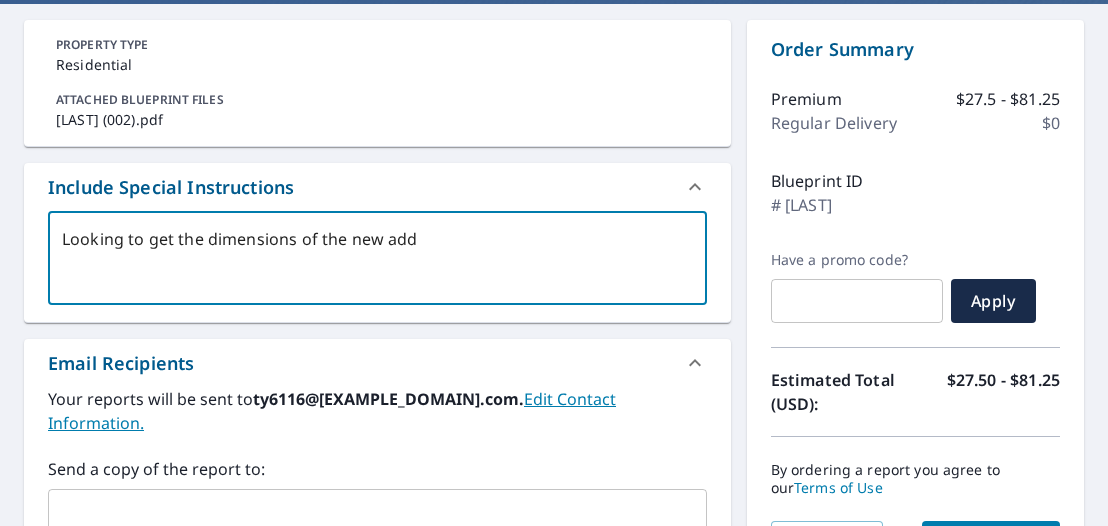 type on "Looking to get the dimensions of the new addi" 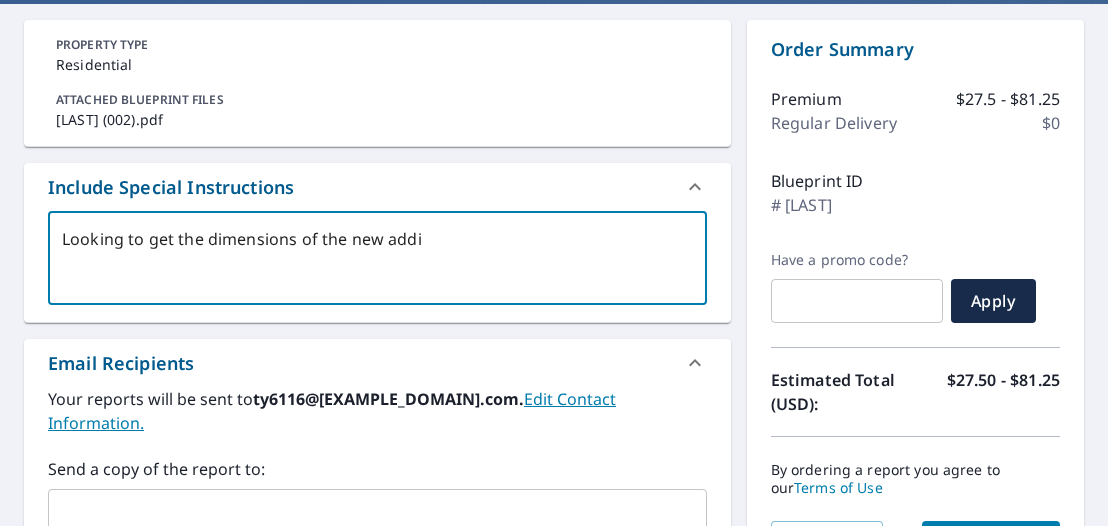 type on "Looking to get the dimensions of the new addit" 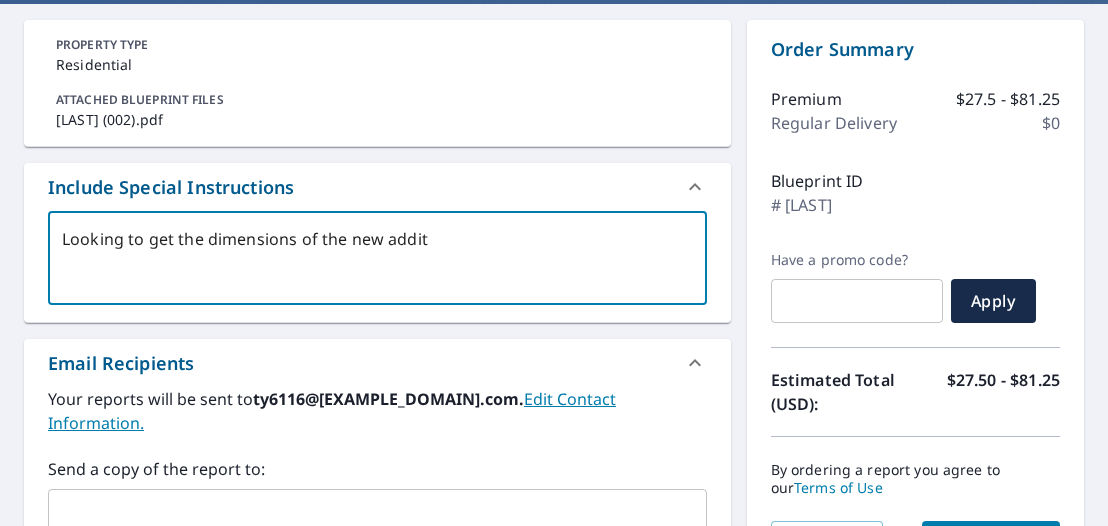 type on "Looking to get the dimensions of the new addito" 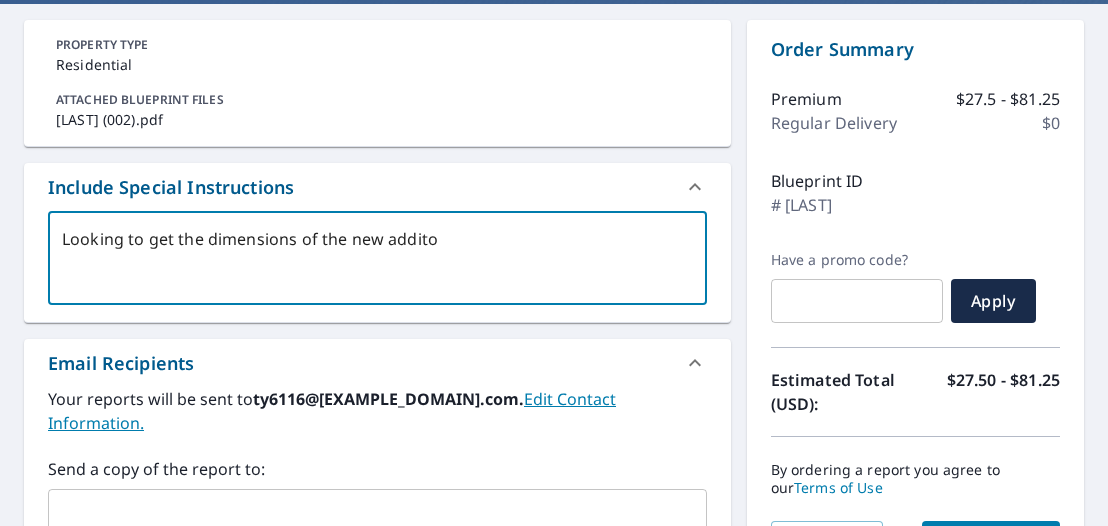 type on "Looking to get the dimensions of the new additon" 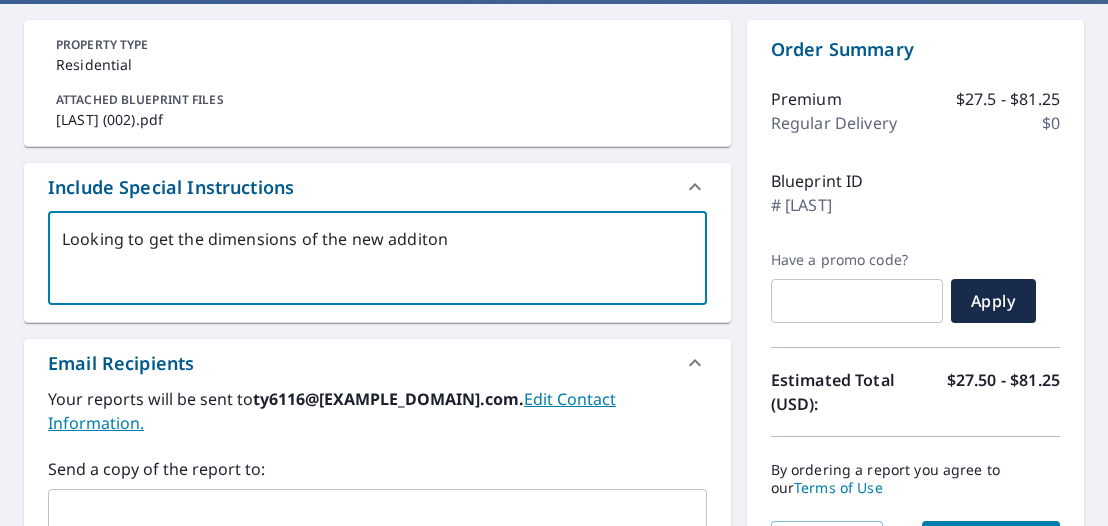 type on "Looking to get the dimensions of the new addition" 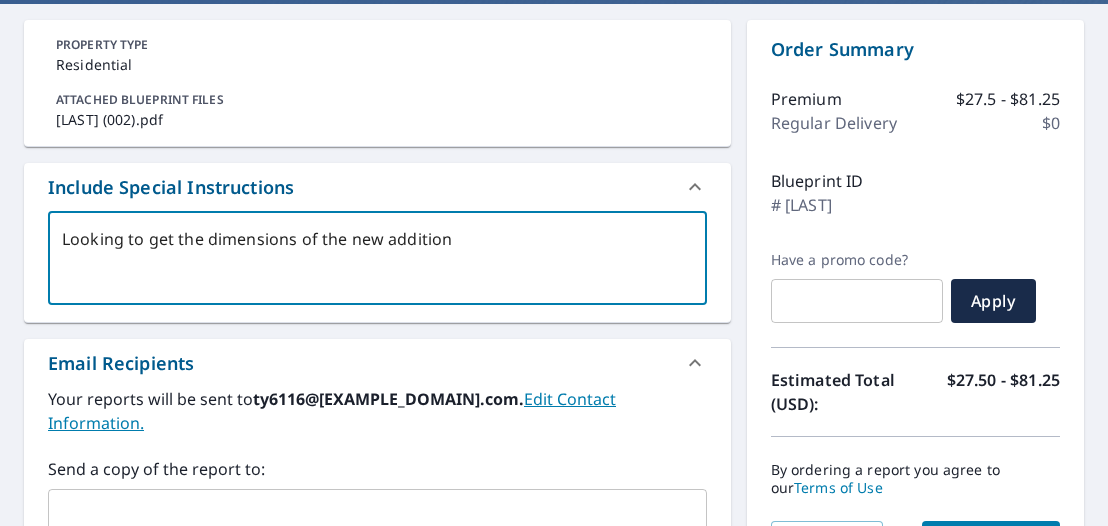 type on "Looking to get the dimensions of the new addition r" 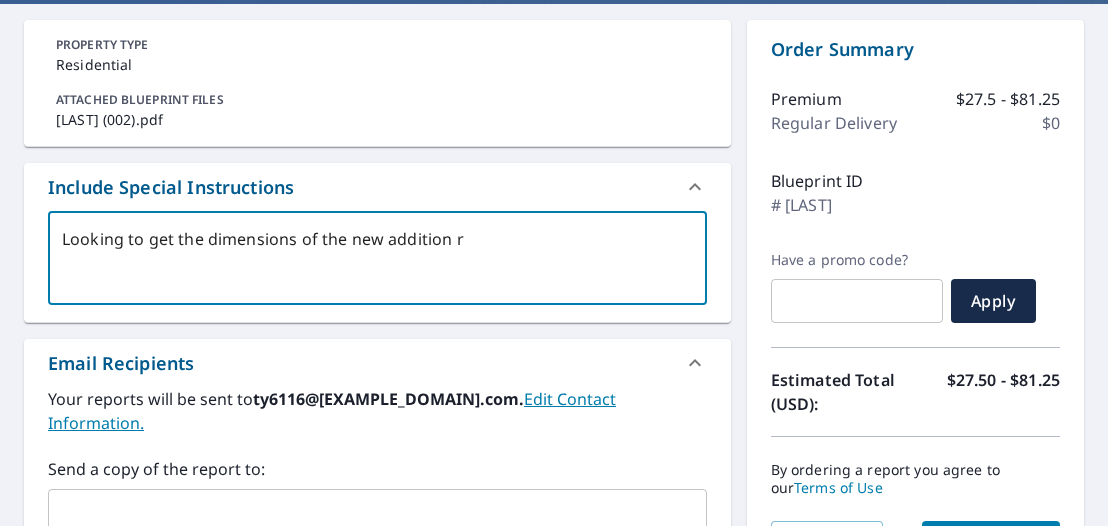 type on "Looking to get the dimensions of the new addition ro" 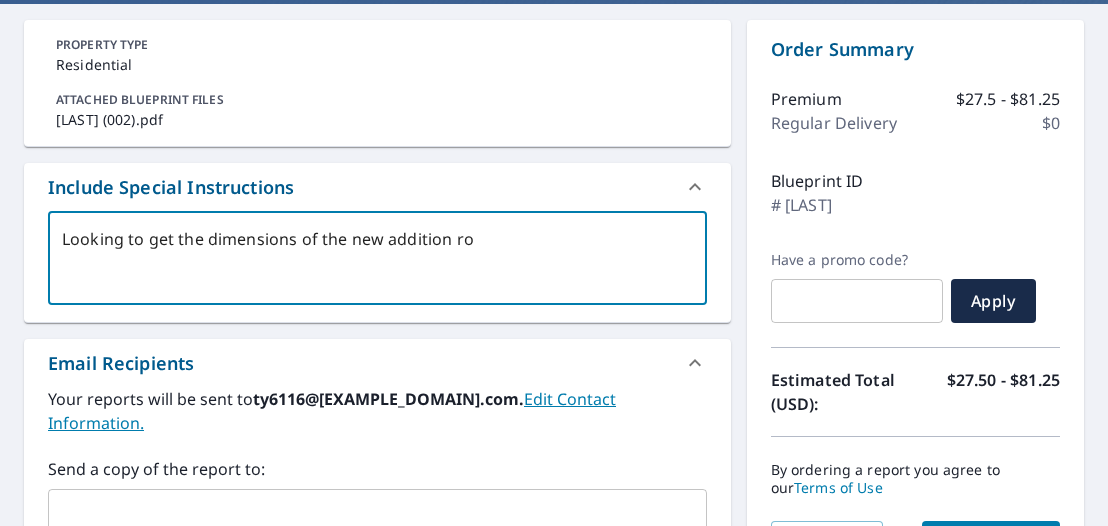 type on "Looking to get the dimensions of the new addition roo" 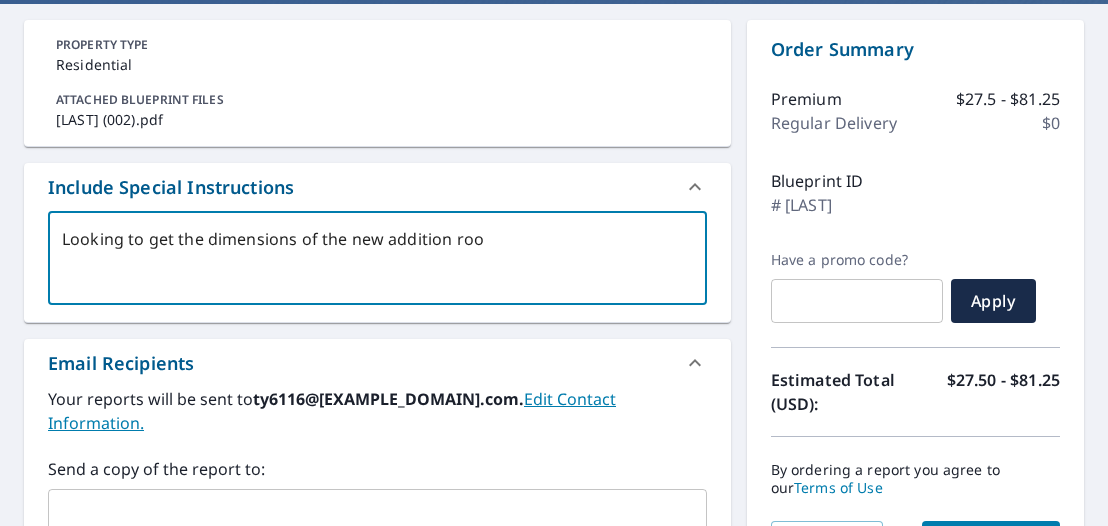 type on "Looking to get the dimensions of the new addition roof" 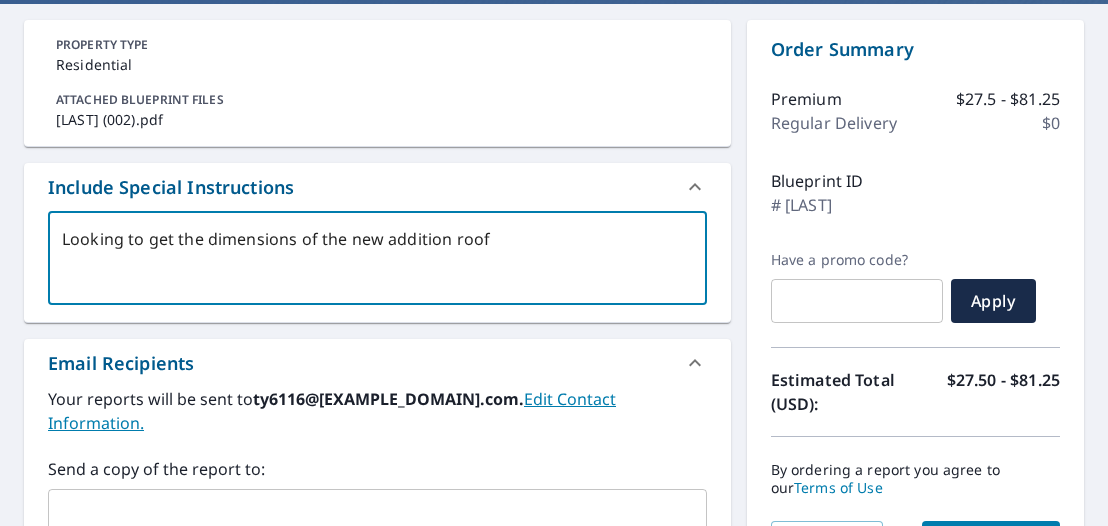 type on "Looking to get the dimensions of the new addition roof." 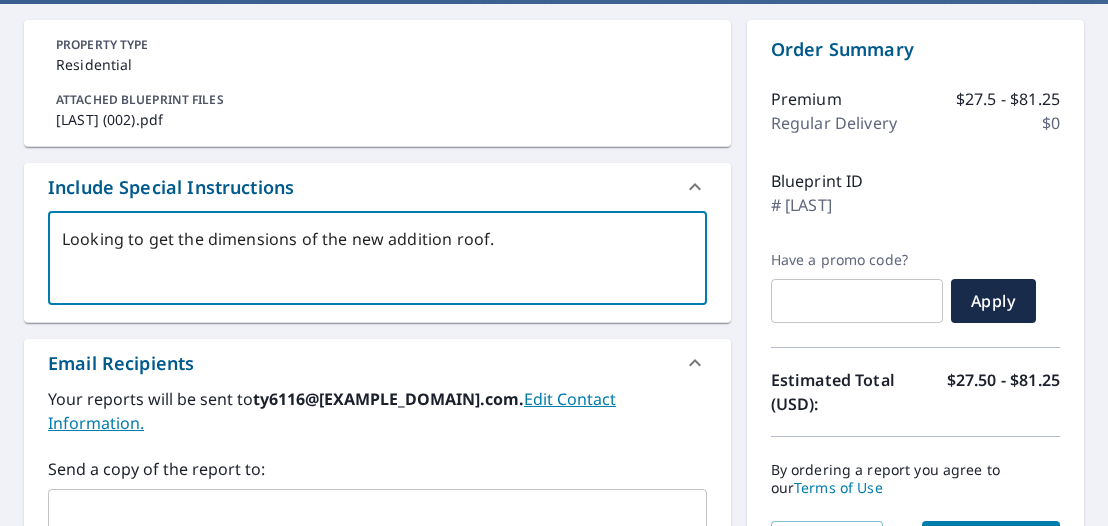 type on "Looking to get the dimensions of the new addition roof" 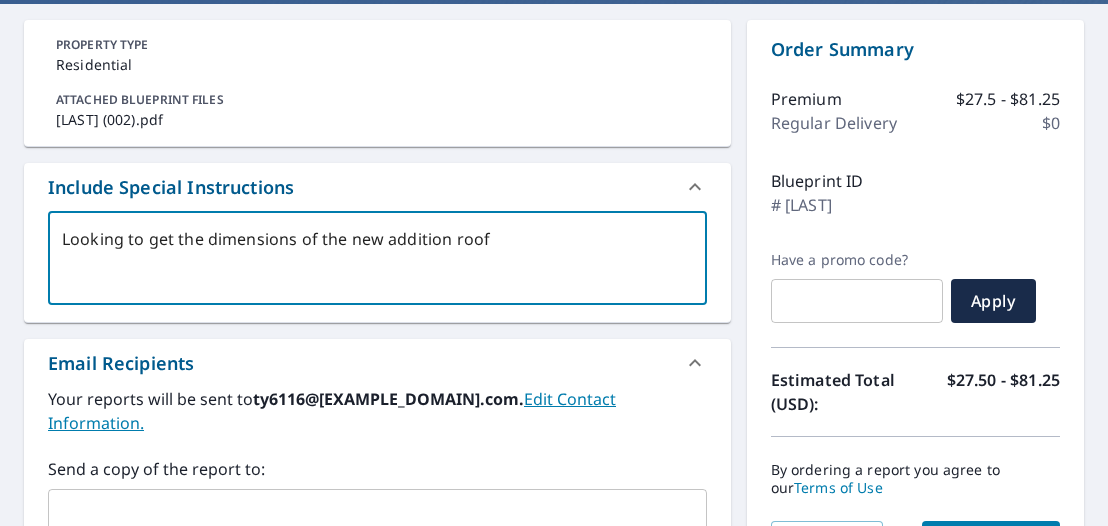 type on "Looking to get the dimensions of the new addition roof" 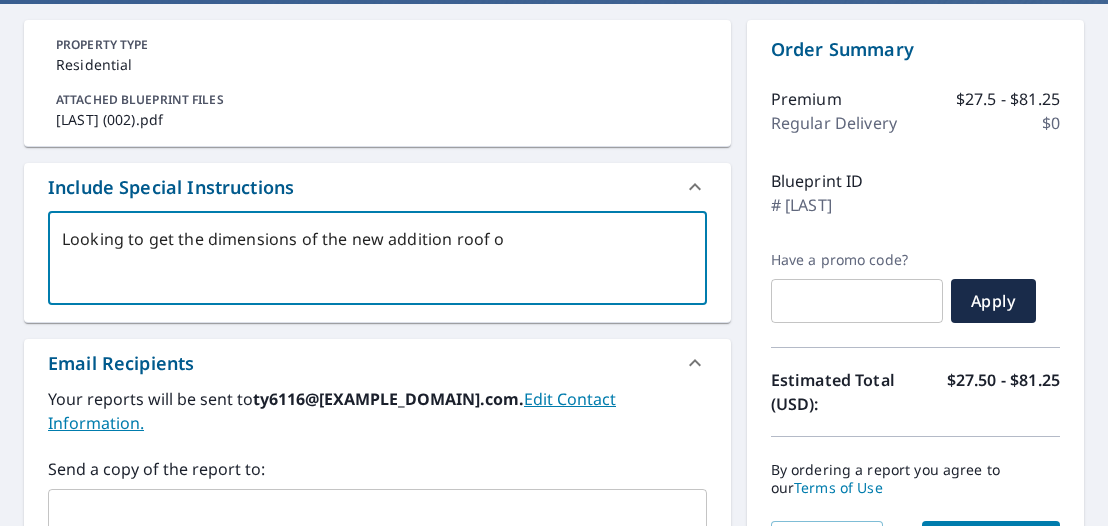 type on "Looking to get the dimensions of the new addition roof on" 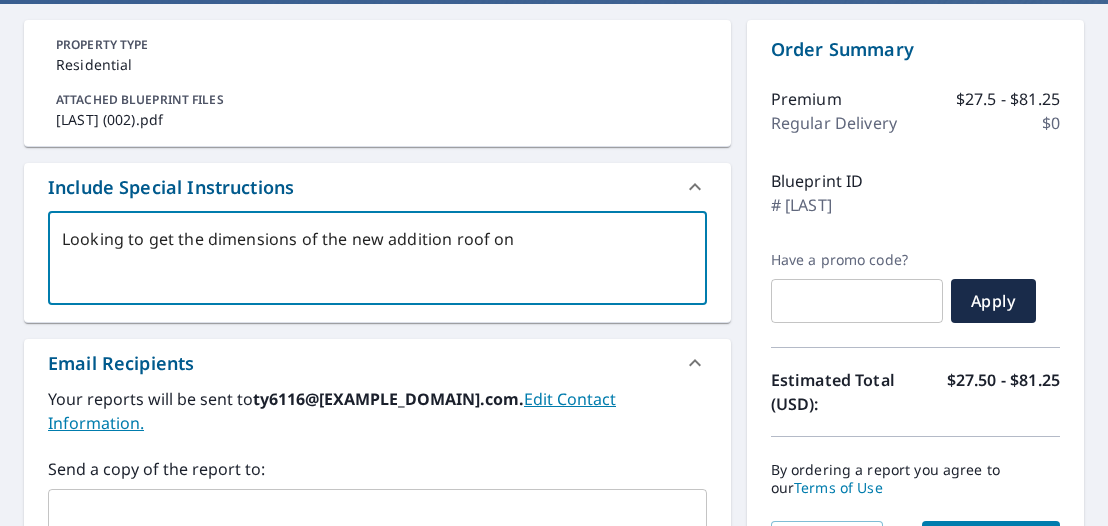 type on "Looking to get the dimensions of the new addition roof on" 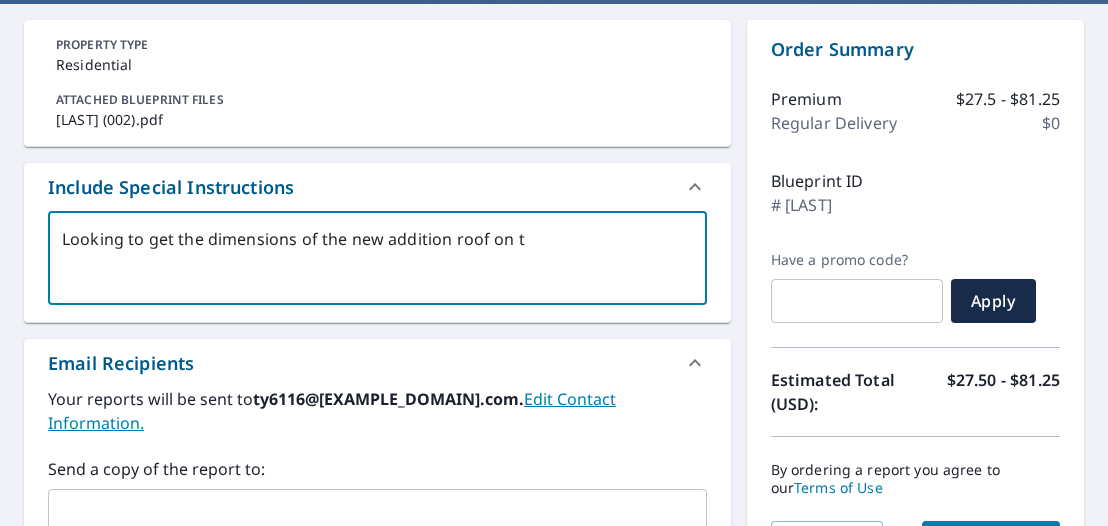 type on "Looking to get the dimensions of the new addition roof on th" 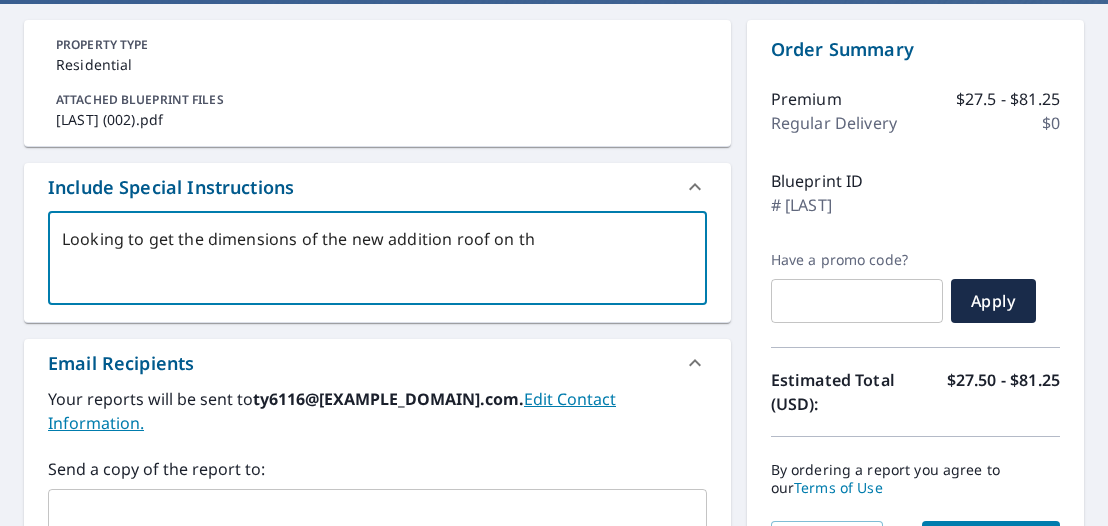 type on "Looking to get the dimensions of the new addition roof on the" 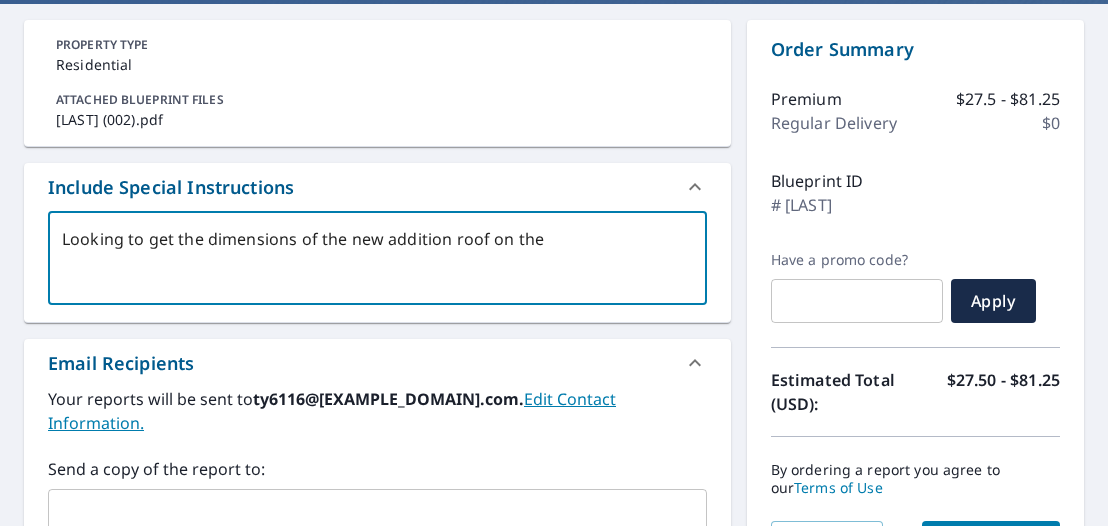 type on "Looking to get the dimensions of the new addition roof on the" 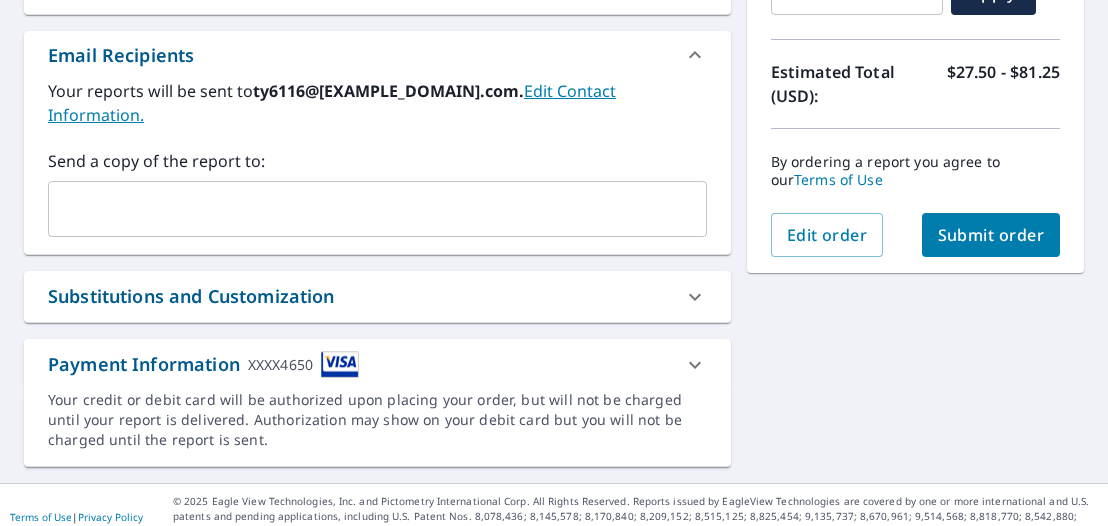 scroll, scrollTop: 488, scrollLeft: 0, axis: vertical 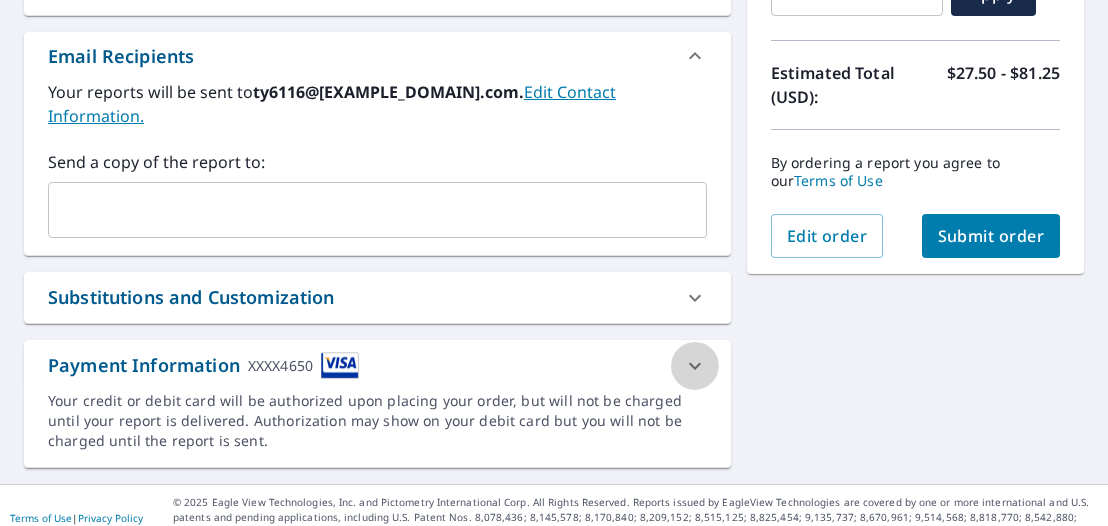 click 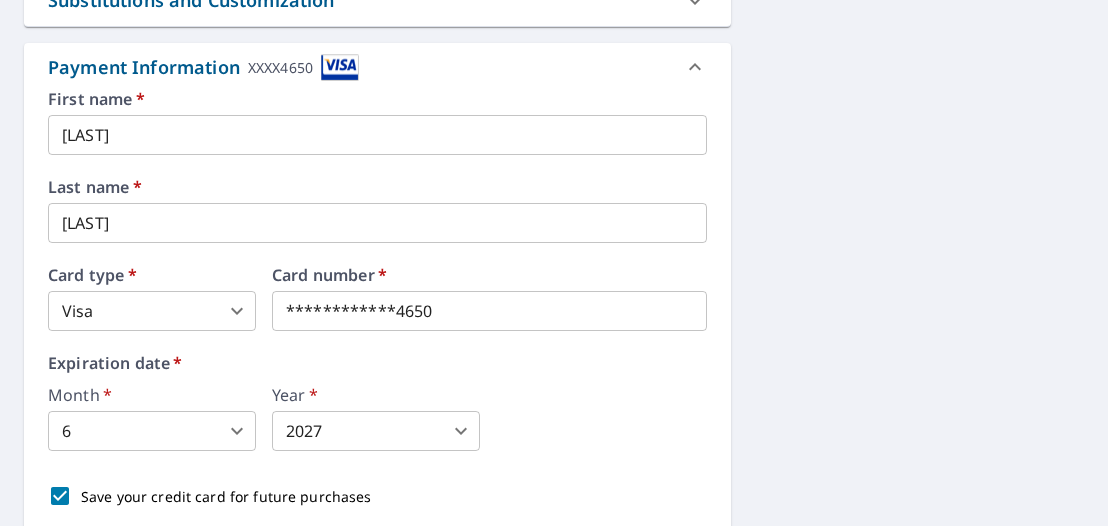 scroll, scrollTop: 787, scrollLeft: 0, axis: vertical 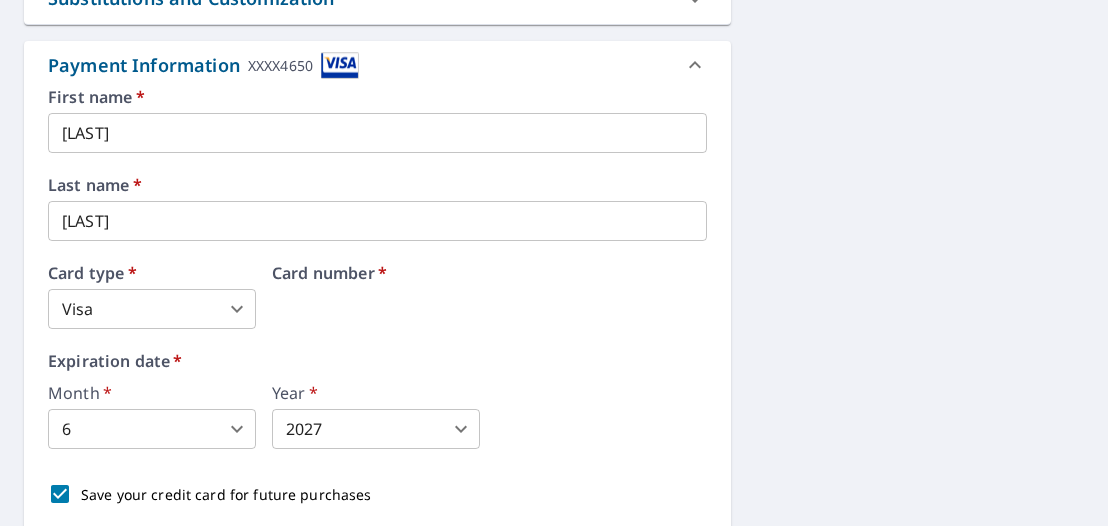 drag, startPoint x: 458, startPoint y: 281, endPoint x: 231, endPoint y: 286, distance: 227.05505 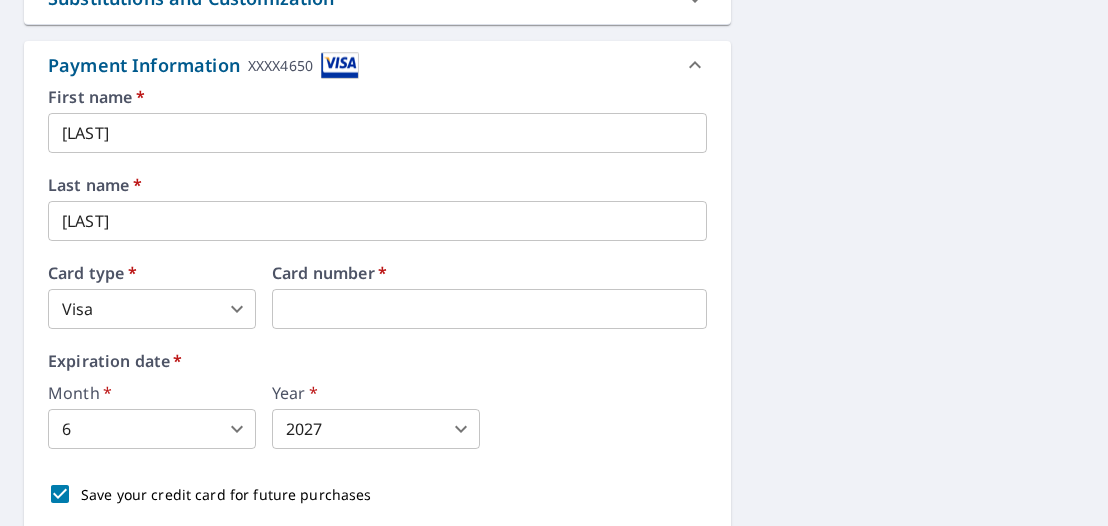 click on "Month   * 6 6 ​ Year   * 2027 2027 ​" at bounding box center (377, 417) 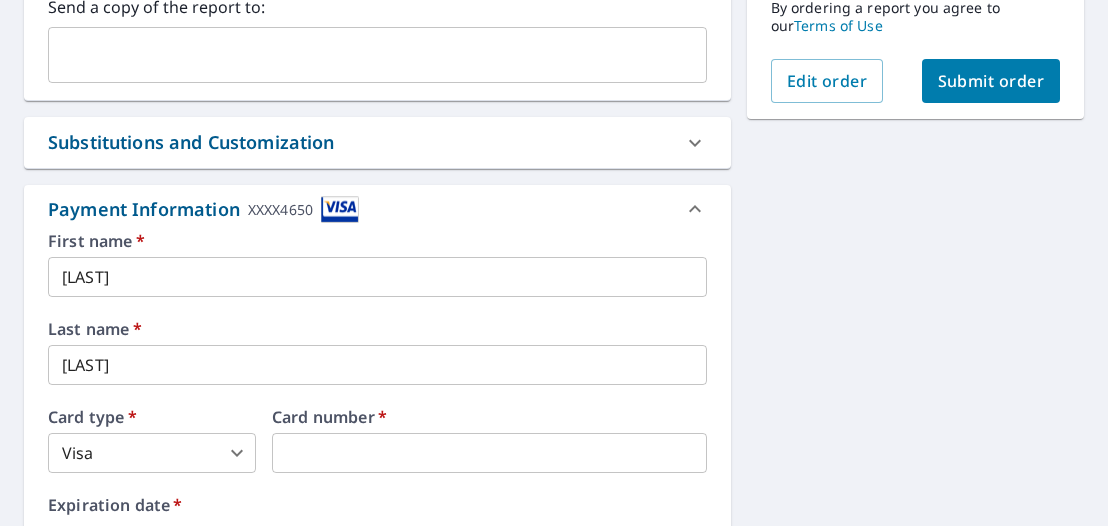 scroll, scrollTop: 610, scrollLeft: 0, axis: vertical 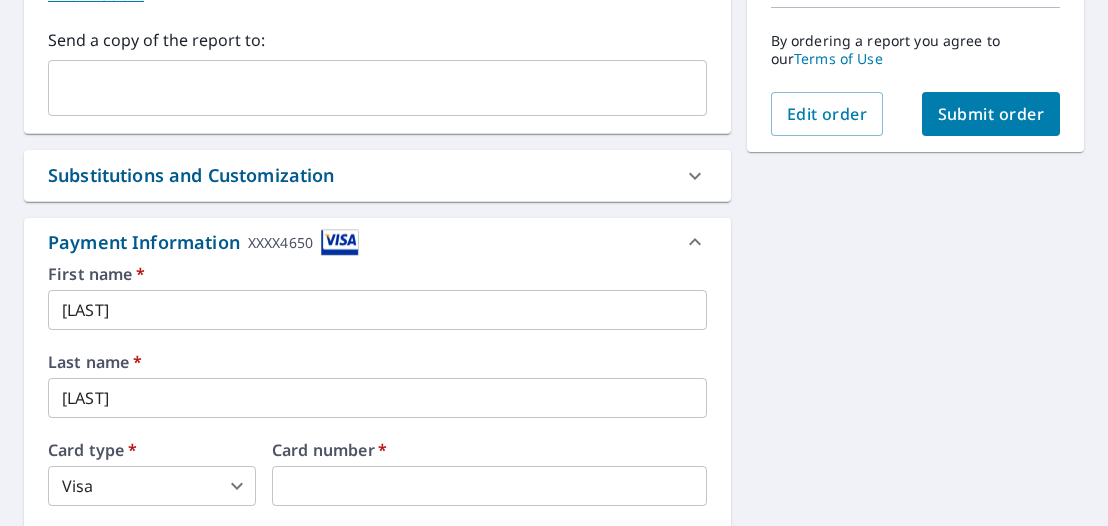 click on "Submit order" at bounding box center (991, 114) 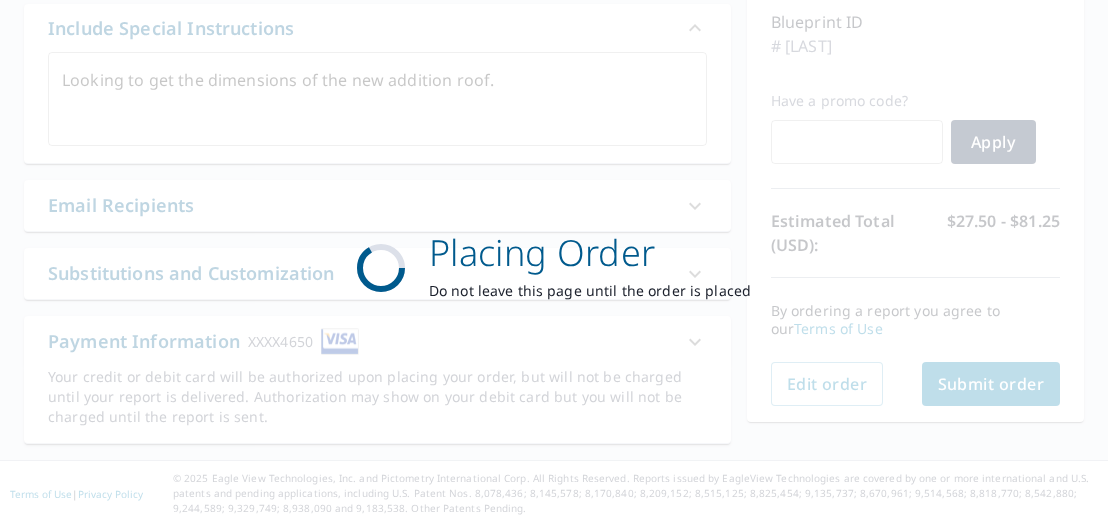 scroll, scrollTop: 340, scrollLeft: 0, axis: vertical 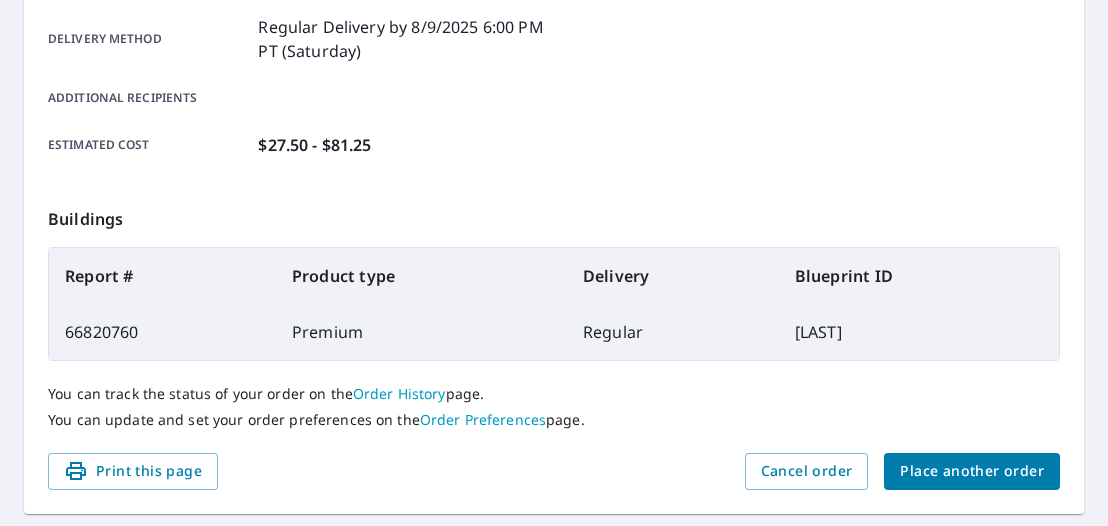 click on "Place another order" at bounding box center [972, 471] 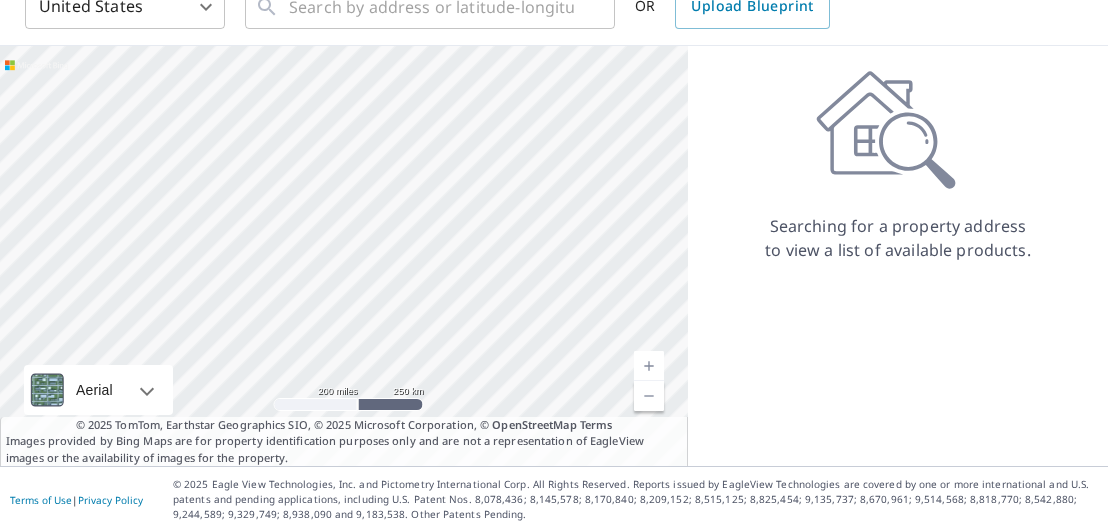 scroll, scrollTop: 106, scrollLeft: 0, axis: vertical 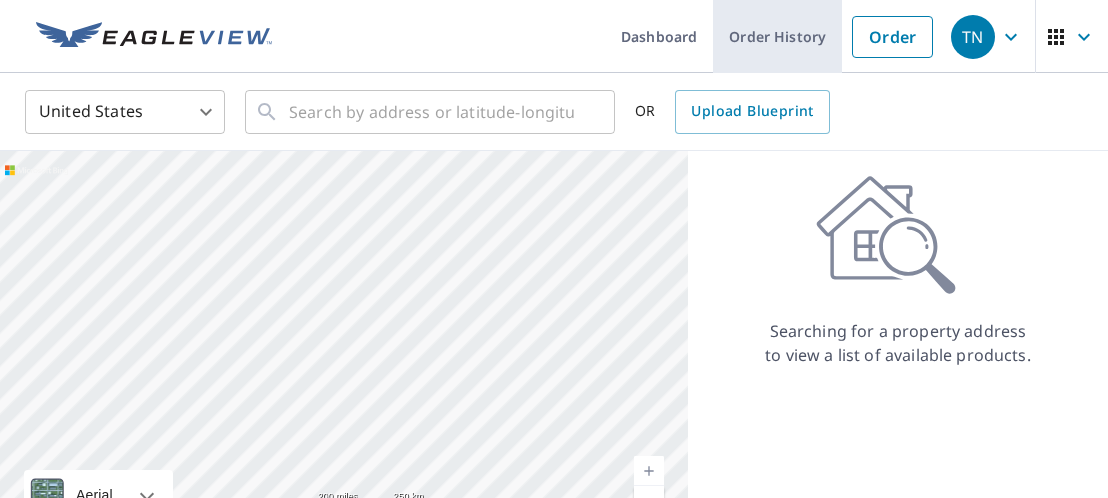 click on "Order History" at bounding box center [777, 36] 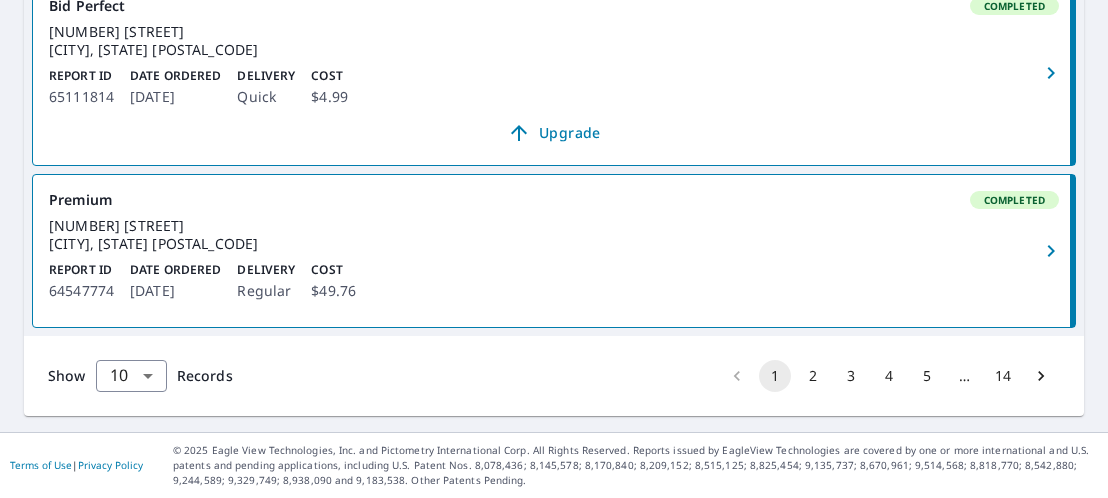 scroll, scrollTop: 1798, scrollLeft: 0, axis: vertical 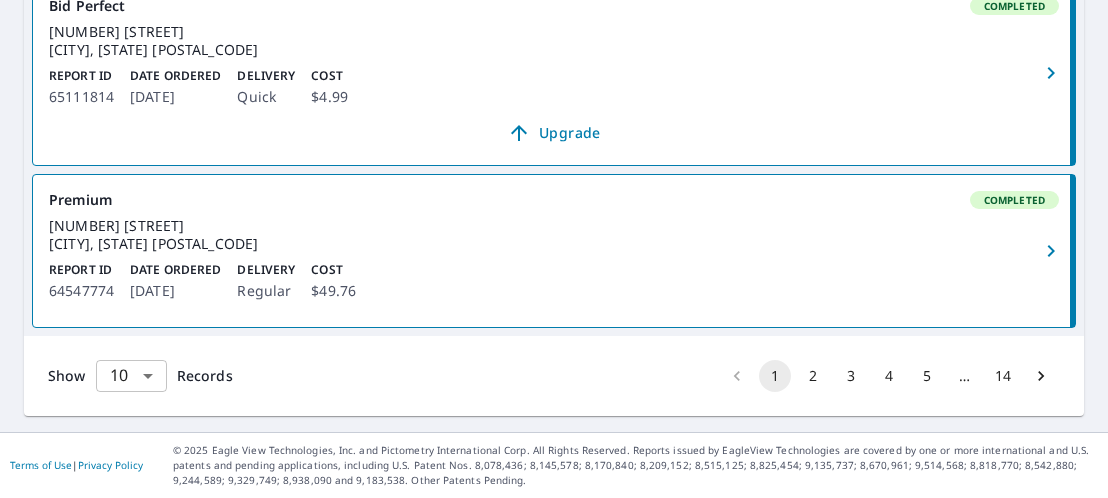 click on "TN TN
Dashboard Order History Order TN Dashboard / Order History Order History ​ Search Download Excel 1-10 of 131 records shown Refine results by choosing filters Products Status Orgs Last year Apply Reset Premium Created Blueprint ID [LAST] Report ID 66820760 Date Ordered [DATE] Delivery Regular Cost - Cancel Premium Closed Blueprint ID [LAST] Report ID 66779406 Date Ordered [DATE] Delivery Regular Cost - Bid Perfect Completed [NUMBER] [STREET]
[CITY], [STATE] [POSTAL_CODE] Report ID 66730836 Date Ordered [DATE] Delivery Quick Cost $4.99 Upgrade Bid Perfect Completed [NUMBER] [STREET]
[CITY], [STATE] [POSTAL_CODE] Report ID 66730653 Date Ordered [DATE] Delivery Quick Cost $4.99 Upgrade Premium Completed [NUMBER] [STREET]
[CITY], [STATE] [POSTAL_CODE] Report ID 66186040 Date Ordered [DATE] Delivery Regular Cost $76.26 Premium Completed Blueprint ID [LAST] Report ID 66175786 Date Ordered [DATE] Delivery Regular Cost $81.25 Bid Perfect Completed [NUMBER] [STREET]
[CITY], [STATE] [POSTAL_CODE] Report ID 66158425 Cost" at bounding box center [554, 249] 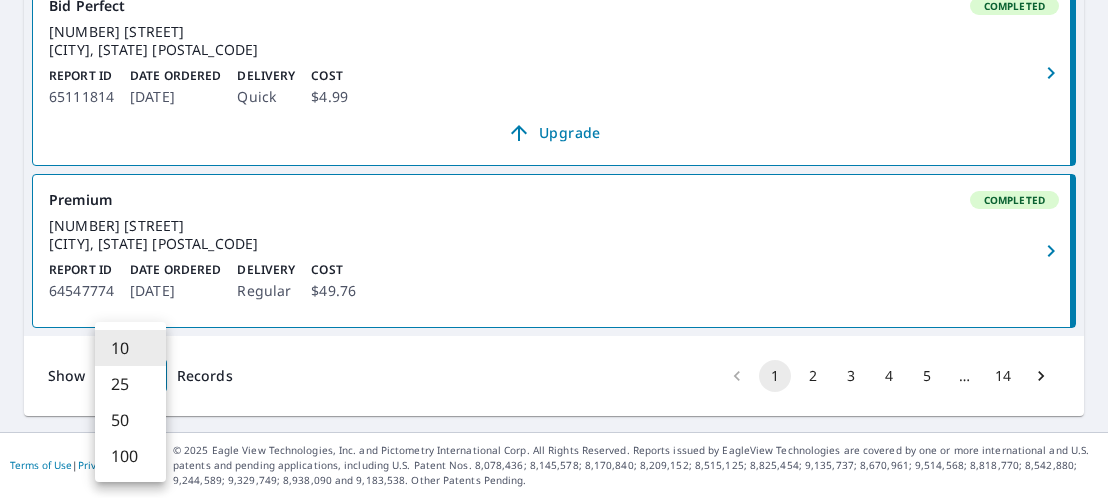 click on "100" at bounding box center (130, 456) 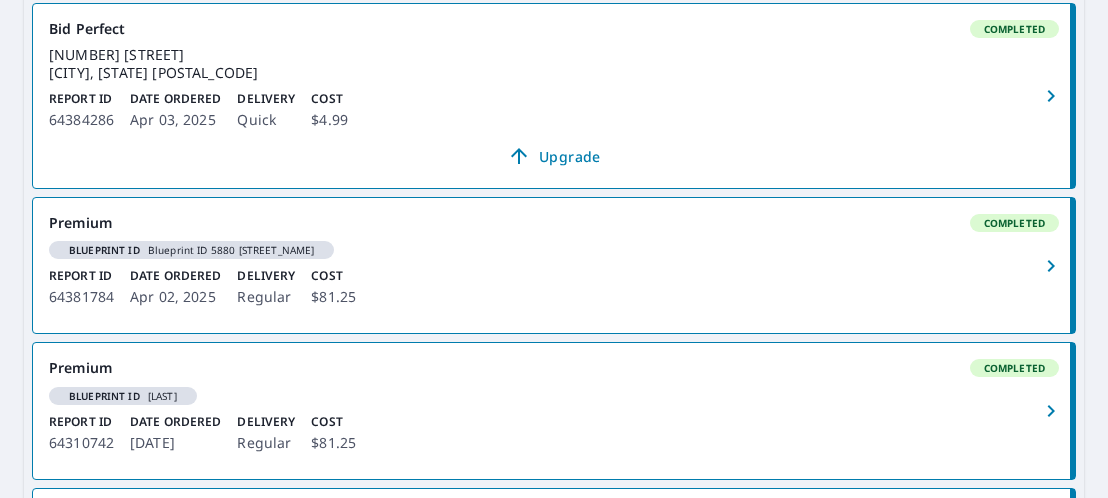 scroll, scrollTop: 2258, scrollLeft: 0, axis: vertical 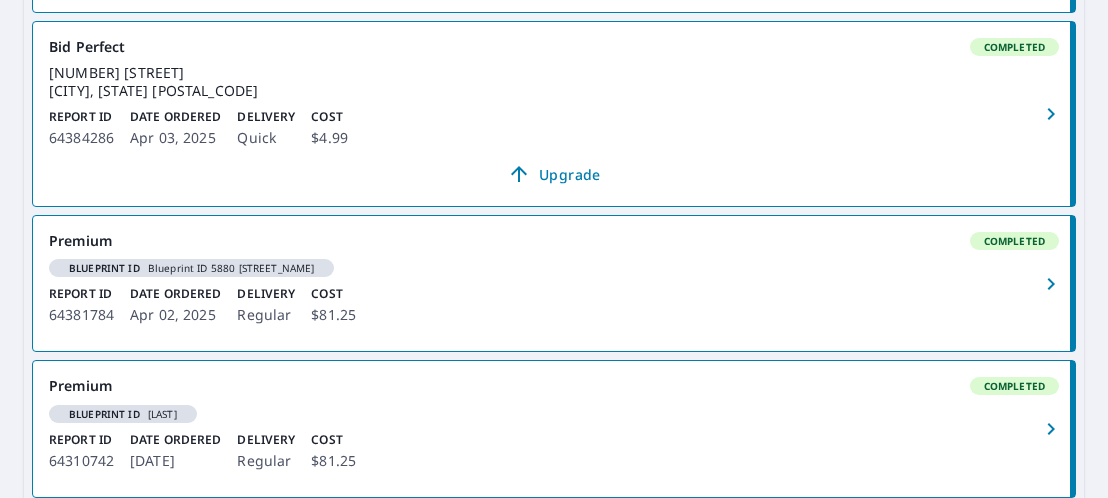 click on "Blueprint ID 5880 [STREET_NAME]" at bounding box center [191, 268] 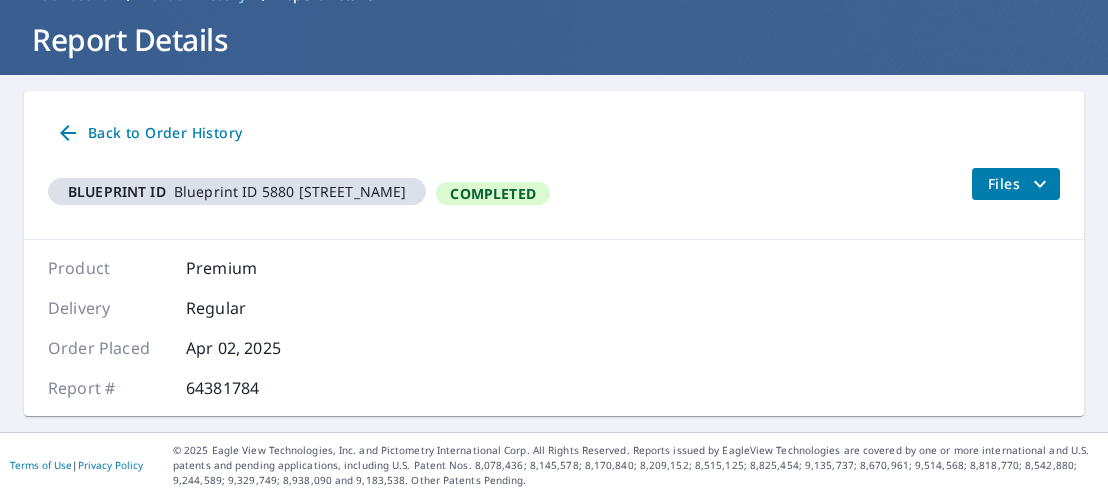 click on "Product Premium" at bounding box center (177, 268) 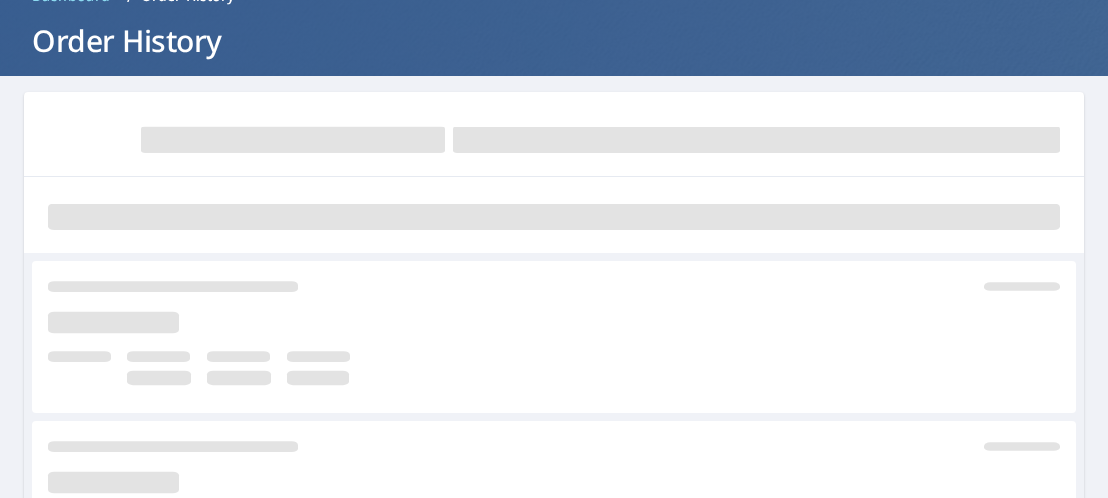 scroll, scrollTop: 0, scrollLeft: 0, axis: both 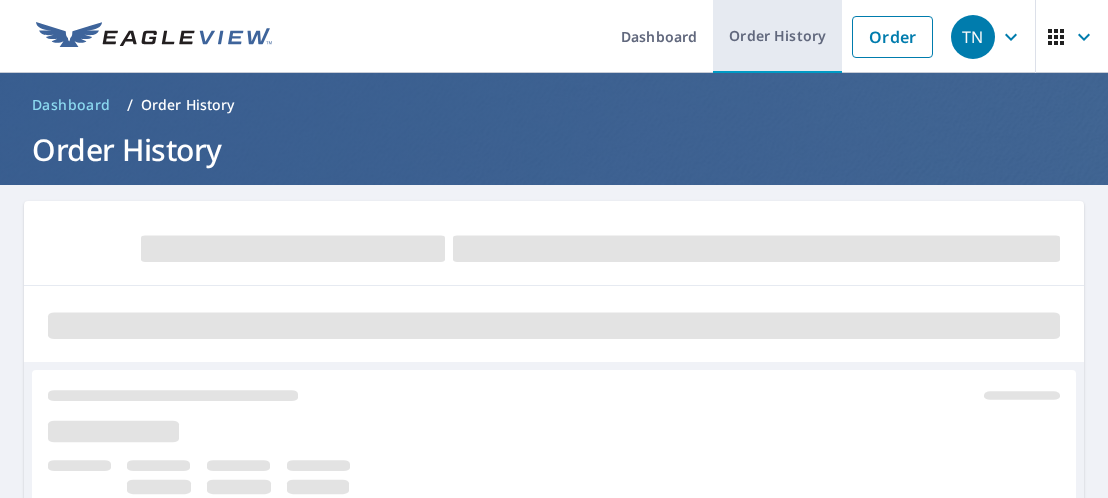 click on "Order History" at bounding box center (777, 36) 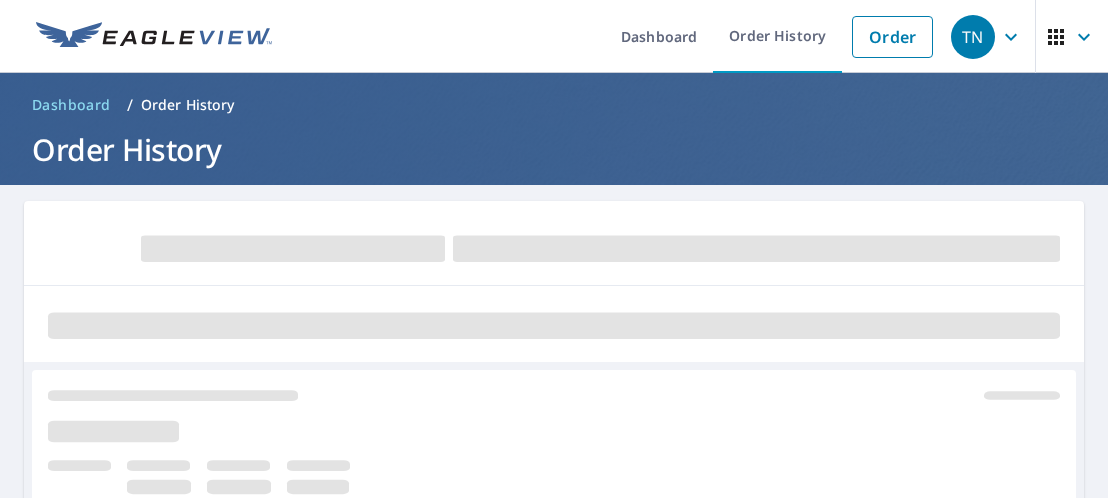 scroll, scrollTop: 0, scrollLeft: 0, axis: both 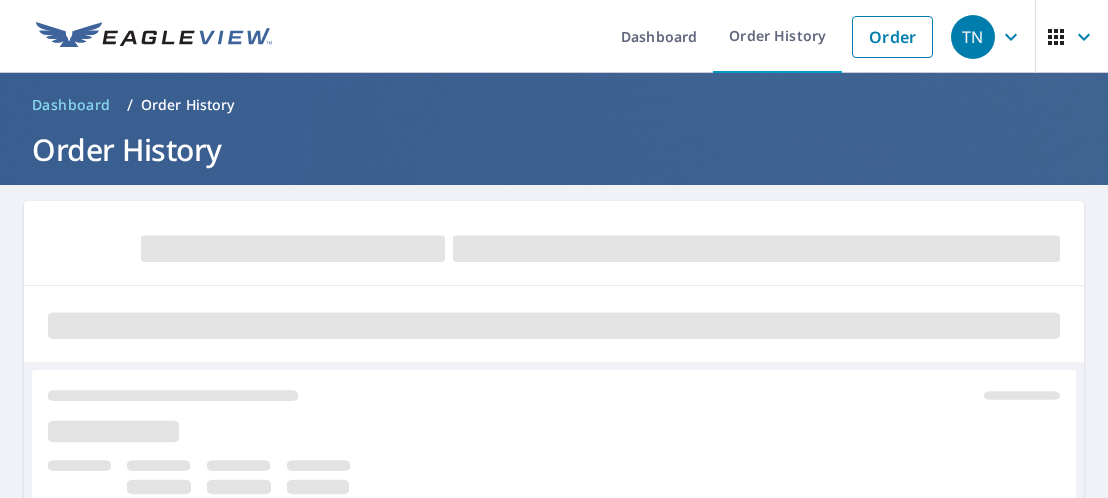 click at bounding box center (154, 37) 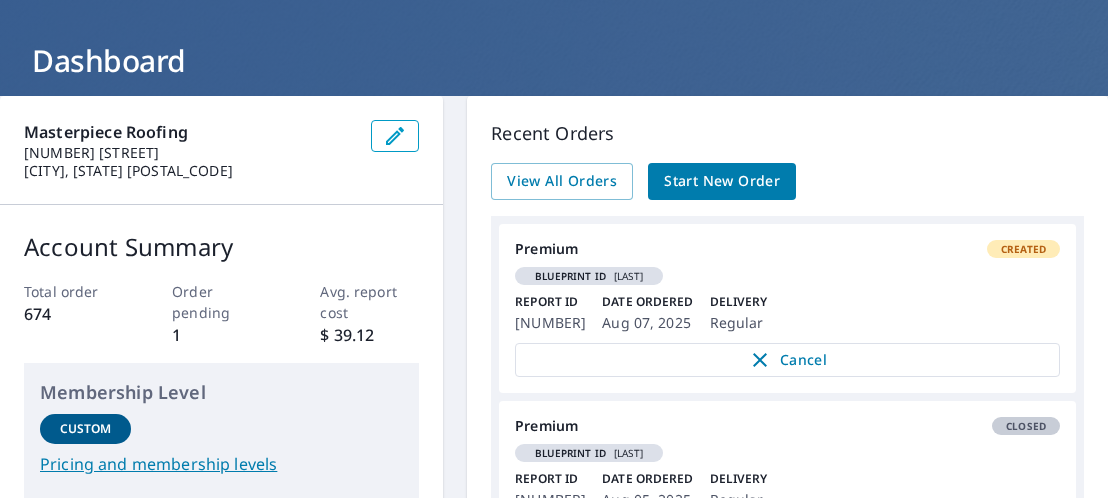 scroll, scrollTop: 94, scrollLeft: 0, axis: vertical 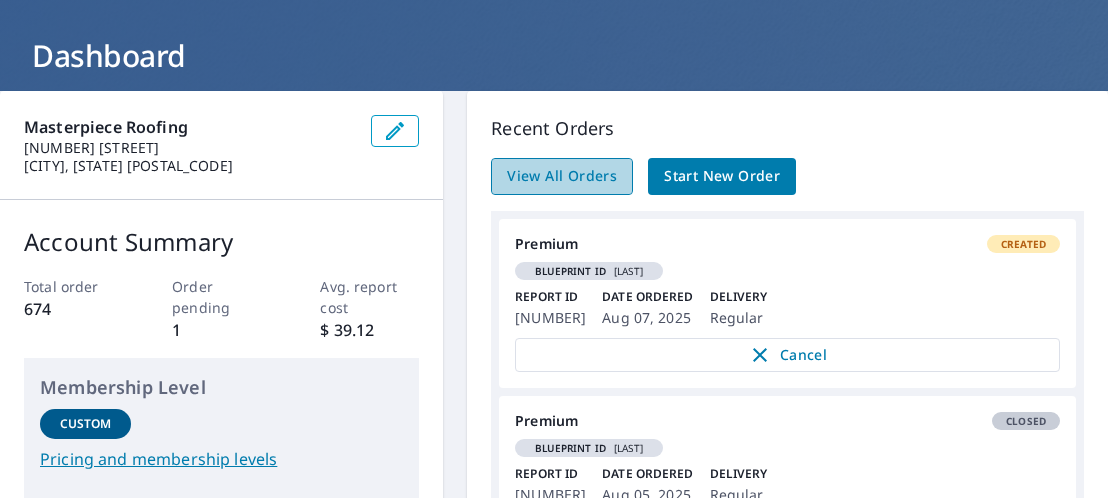 click on "View All Orders" at bounding box center (562, 176) 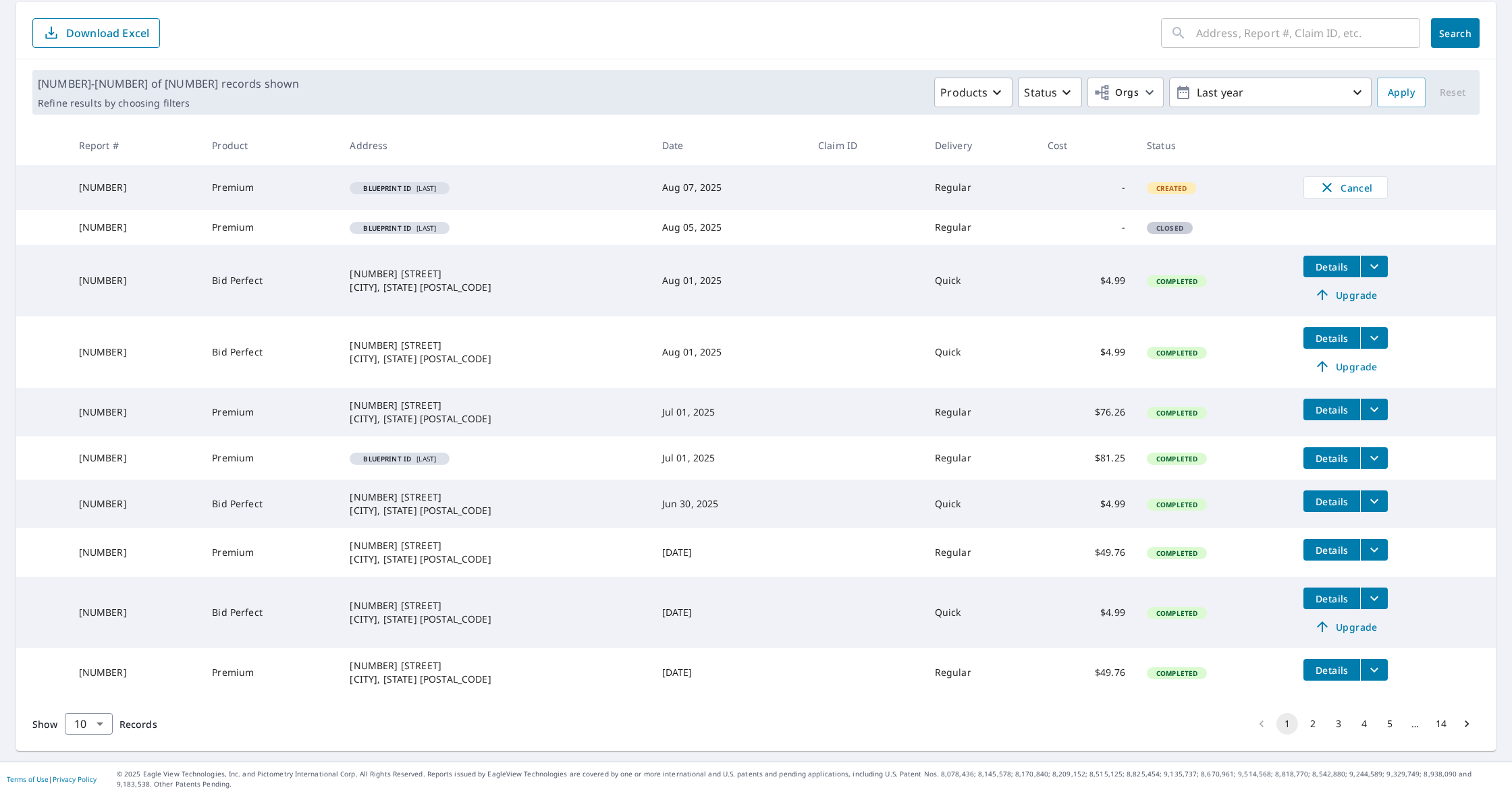 scroll, scrollTop: 134, scrollLeft: 0, axis: vertical 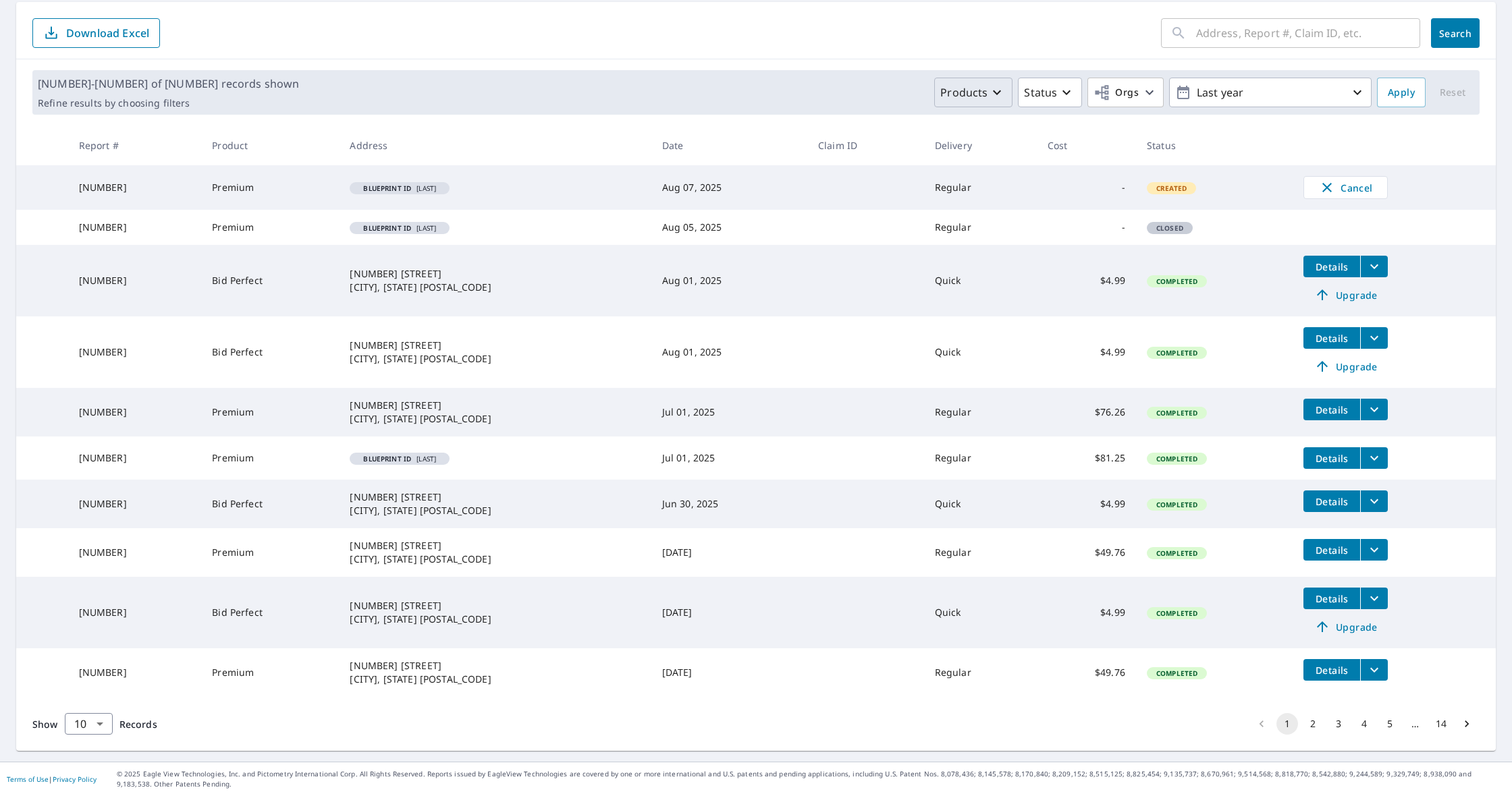click on "Products" at bounding box center (964, 92) 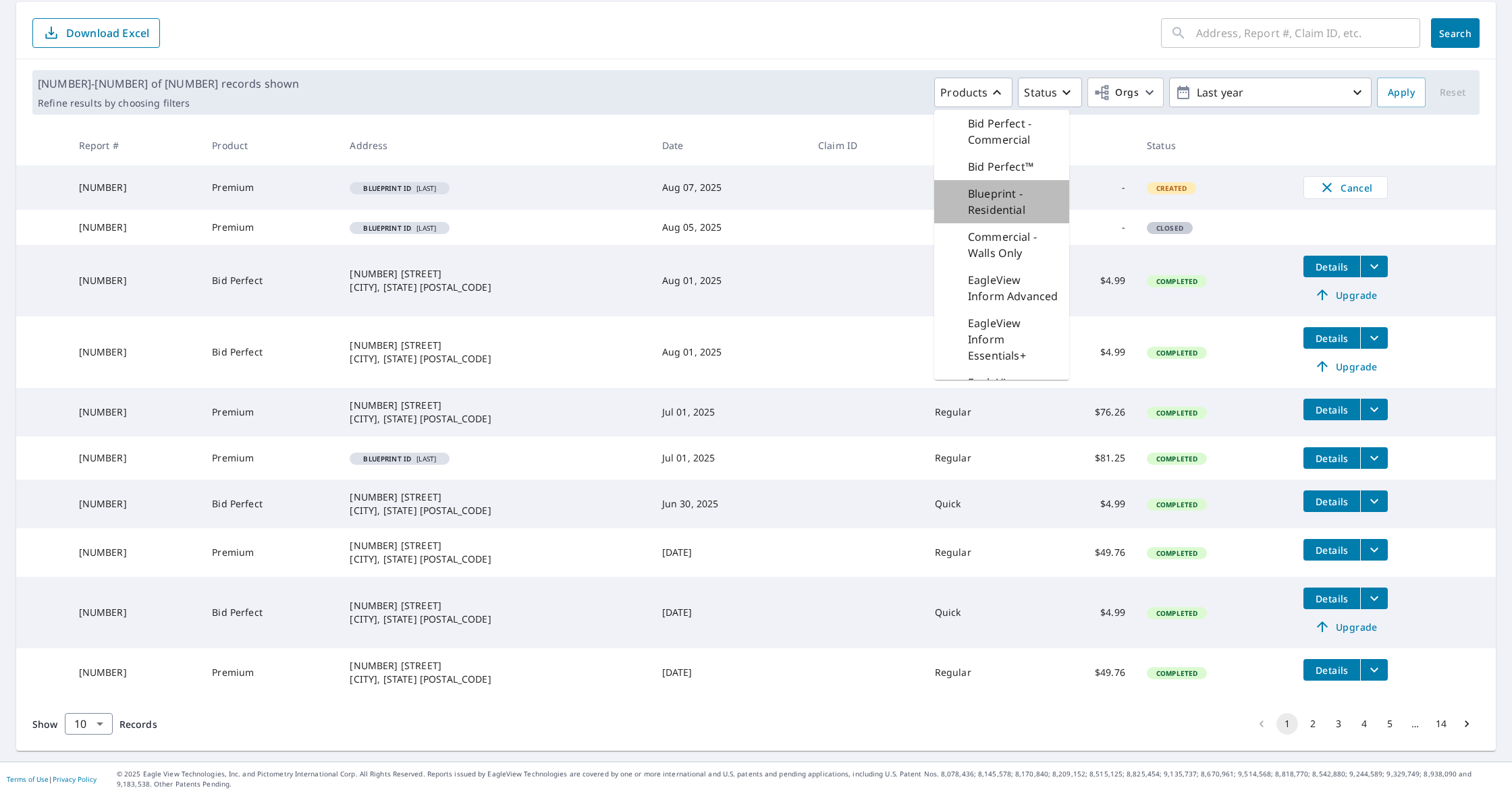 click on "Blueprint - Residential" at bounding box center [1013, 202] 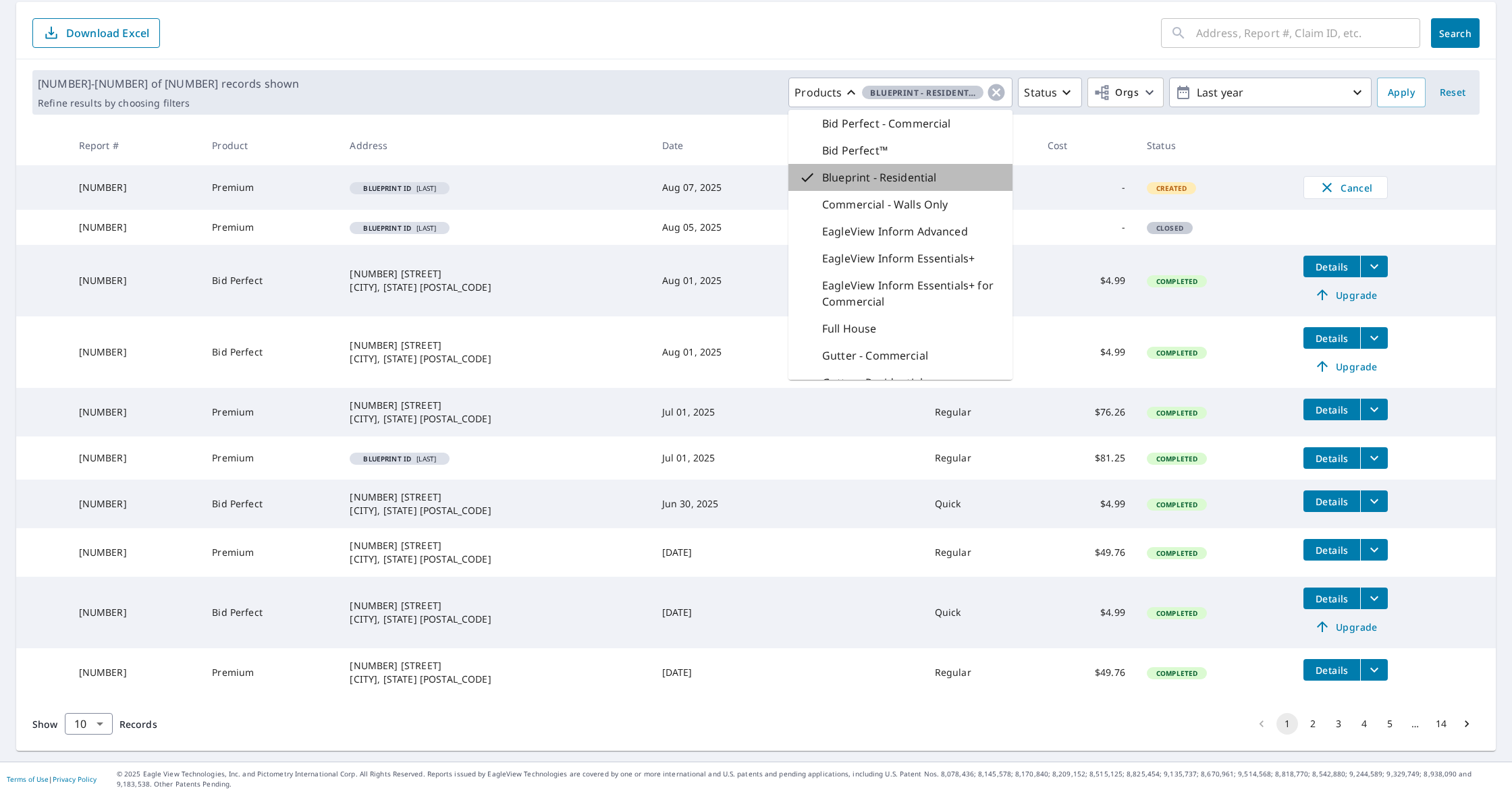 click on "Blueprint - Residential" at bounding box center [900, 177] 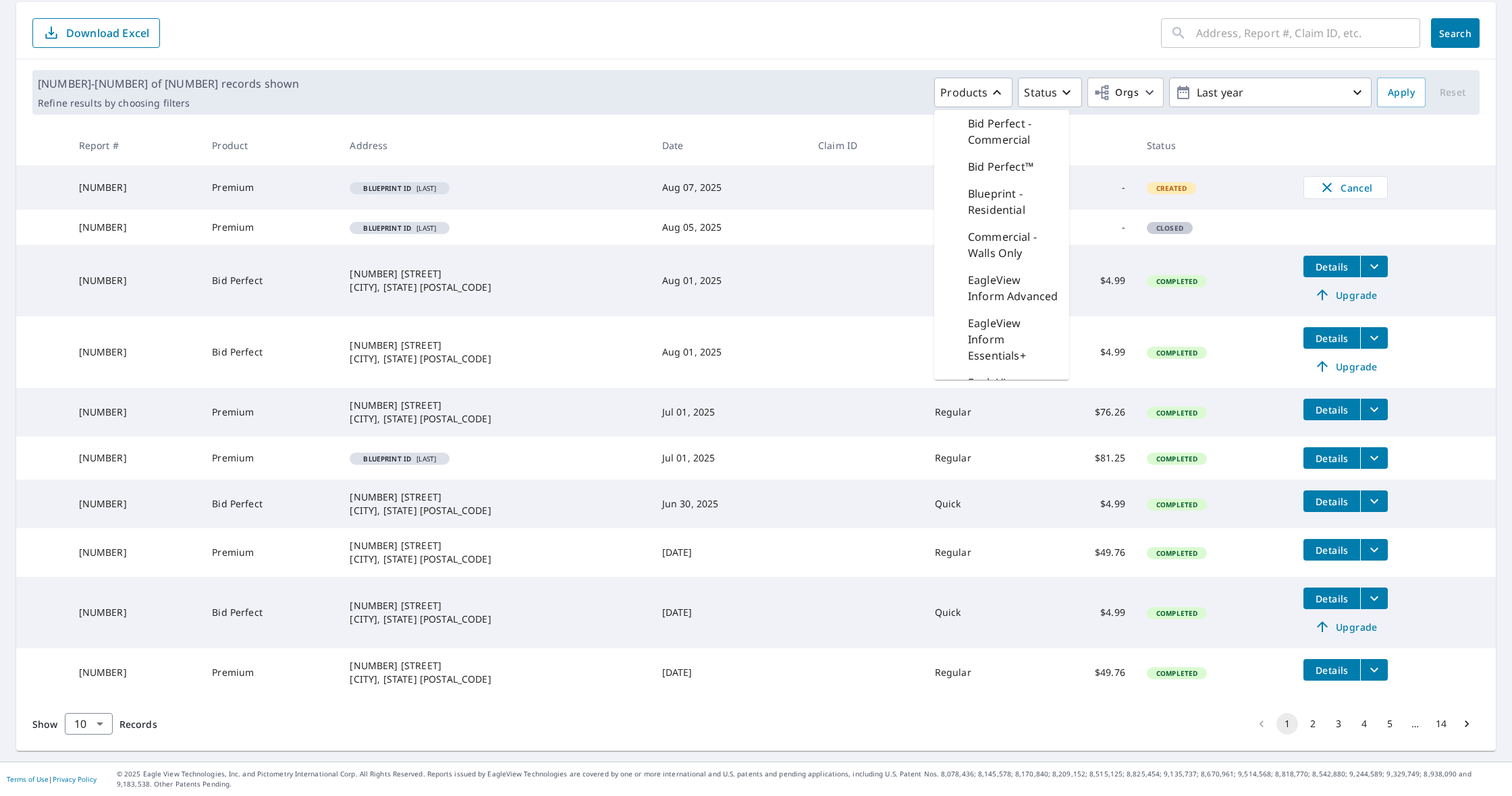 click on "Blueprint - Residential" at bounding box center [1002, 202] 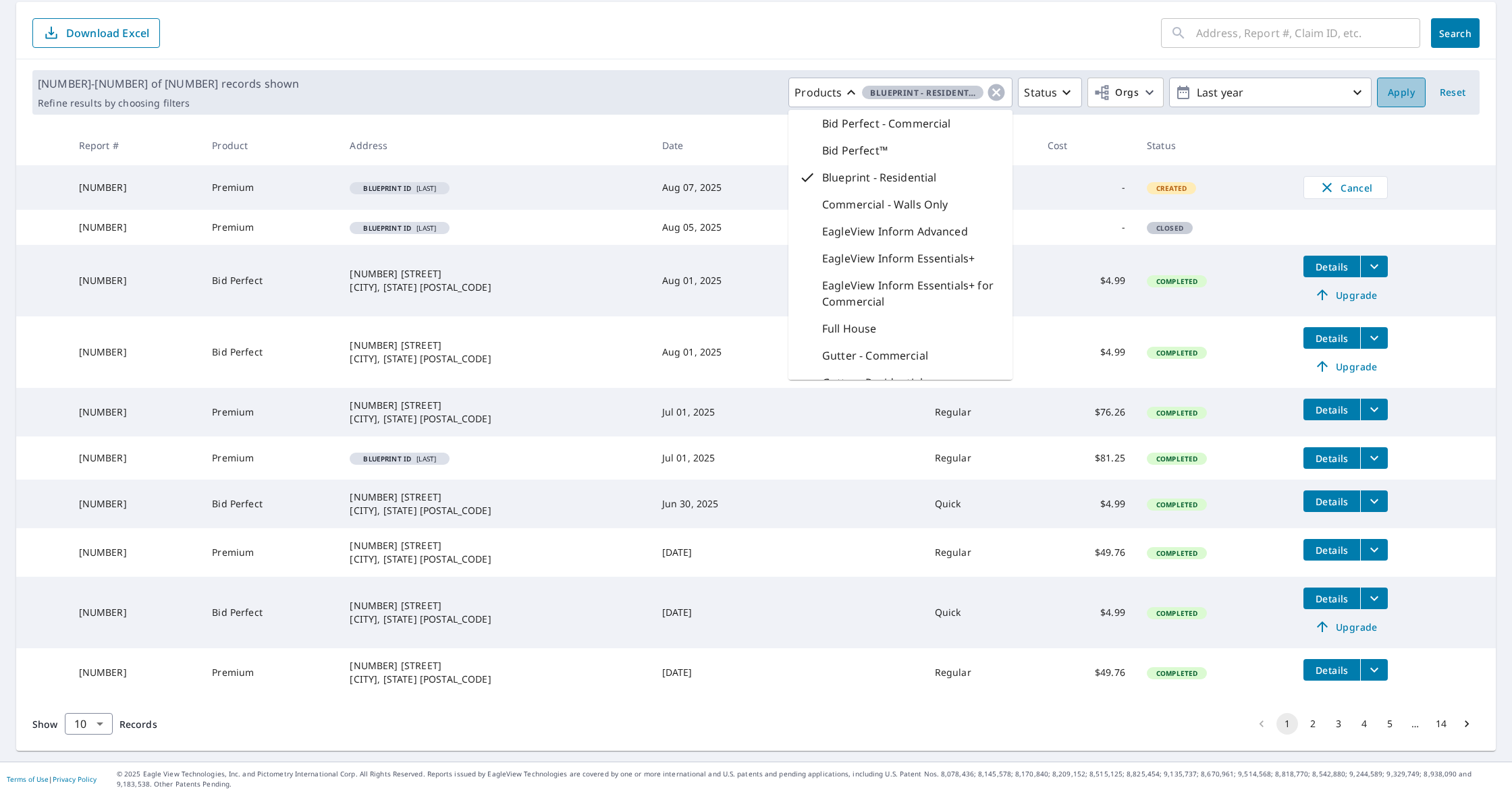 click on "Apply" at bounding box center (1401, 92) 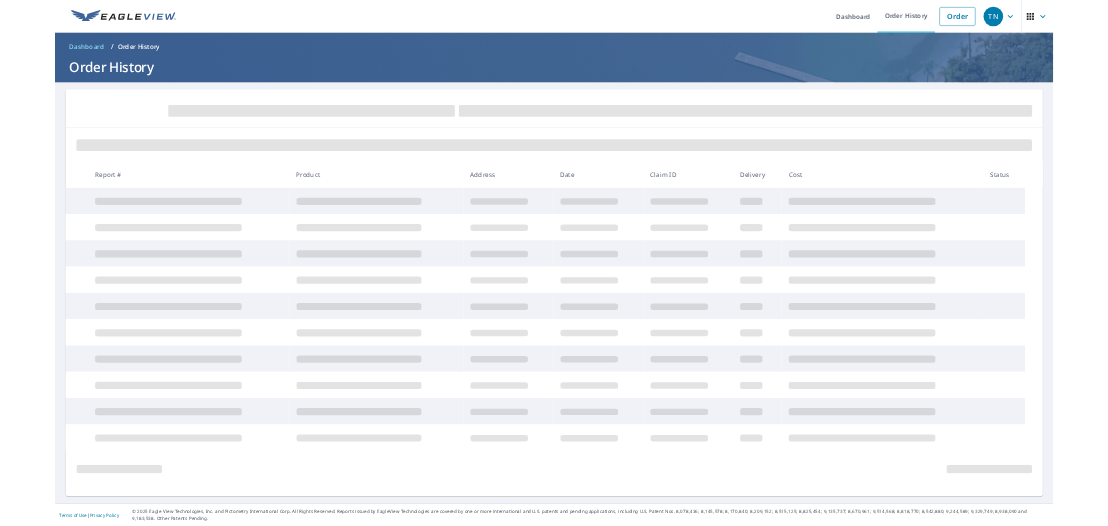 scroll, scrollTop: 0, scrollLeft: 0, axis: both 